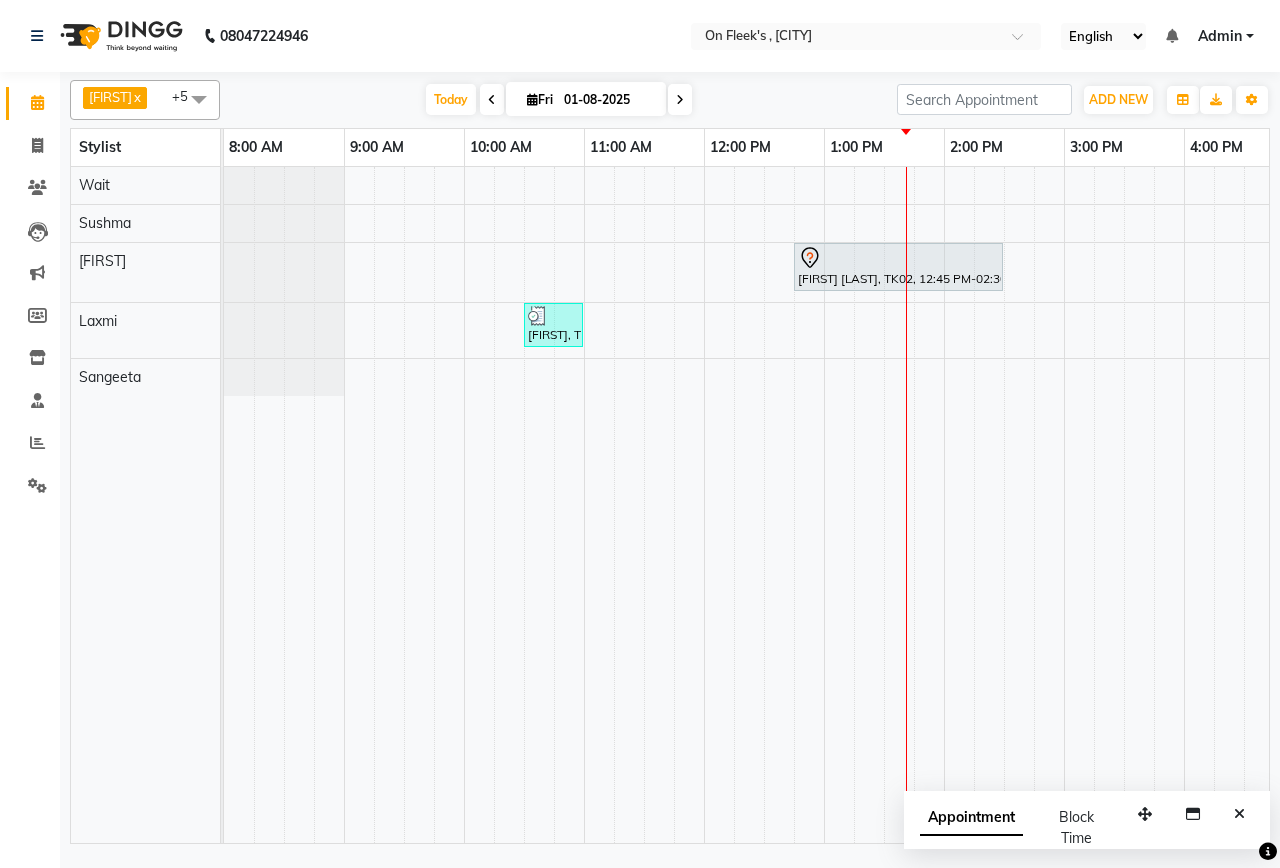 scroll, scrollTop: 0, scrollLeft: 0, axis: both 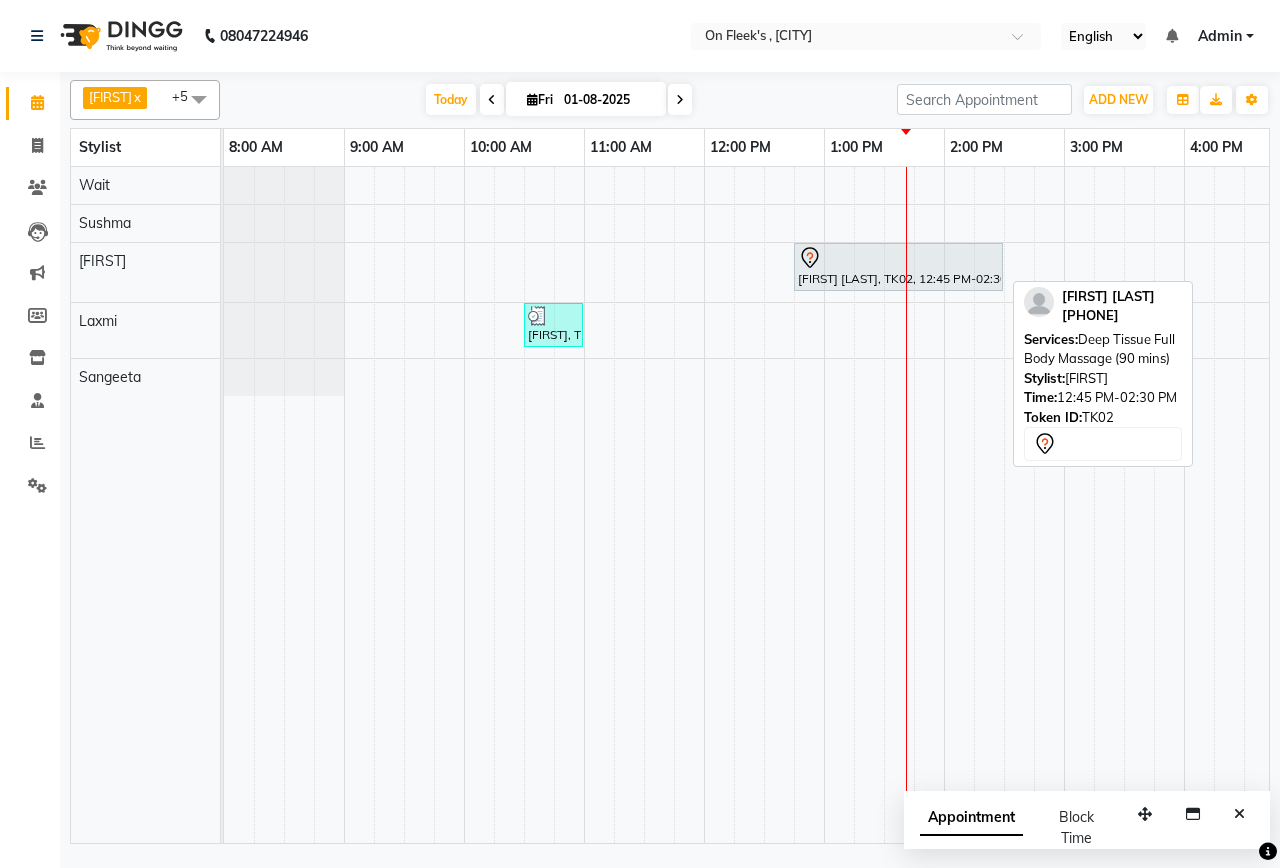 drag, startPoint x: 788, startPoint y: 251, endPoint x: 813, endPoint y: 246, distance: 25.495098 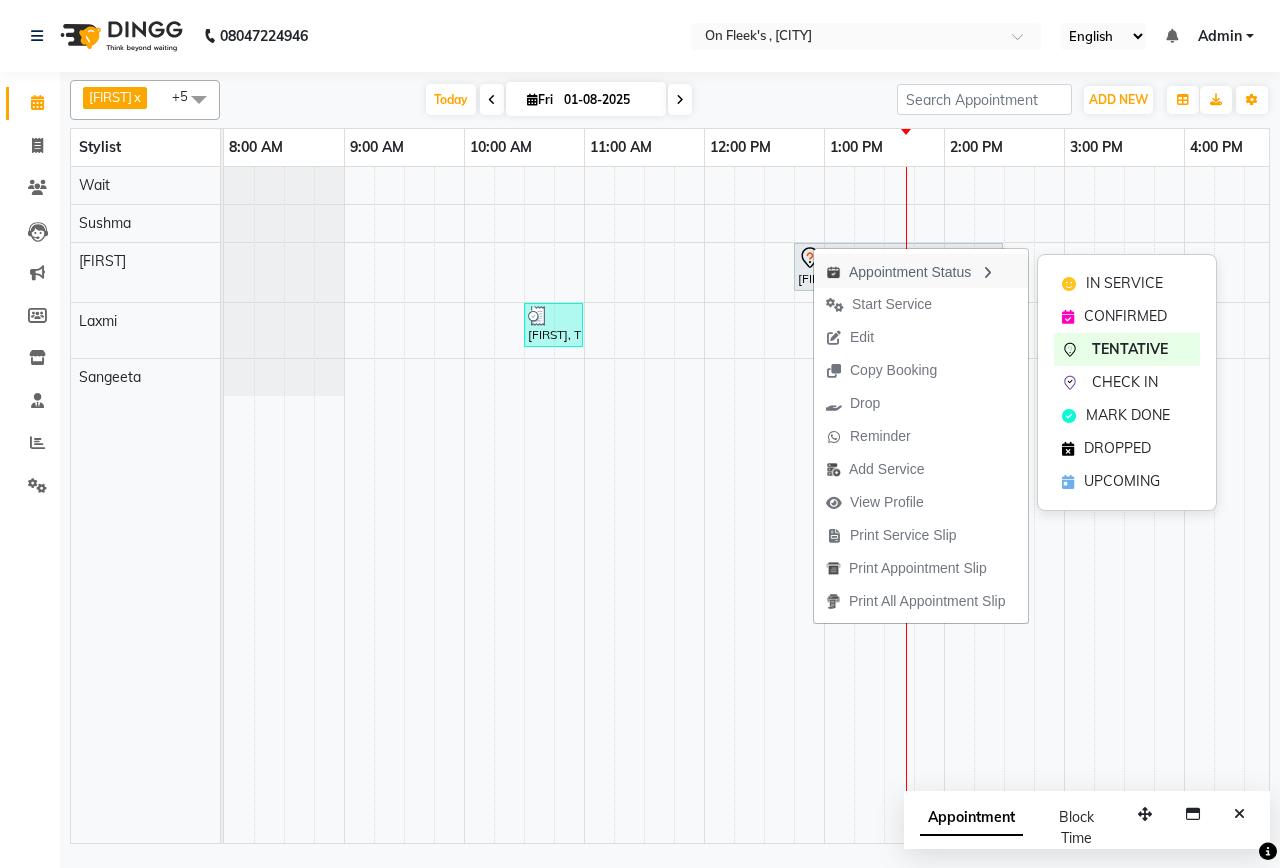 click on "Appointment Status" at bounding box center [921, 271] 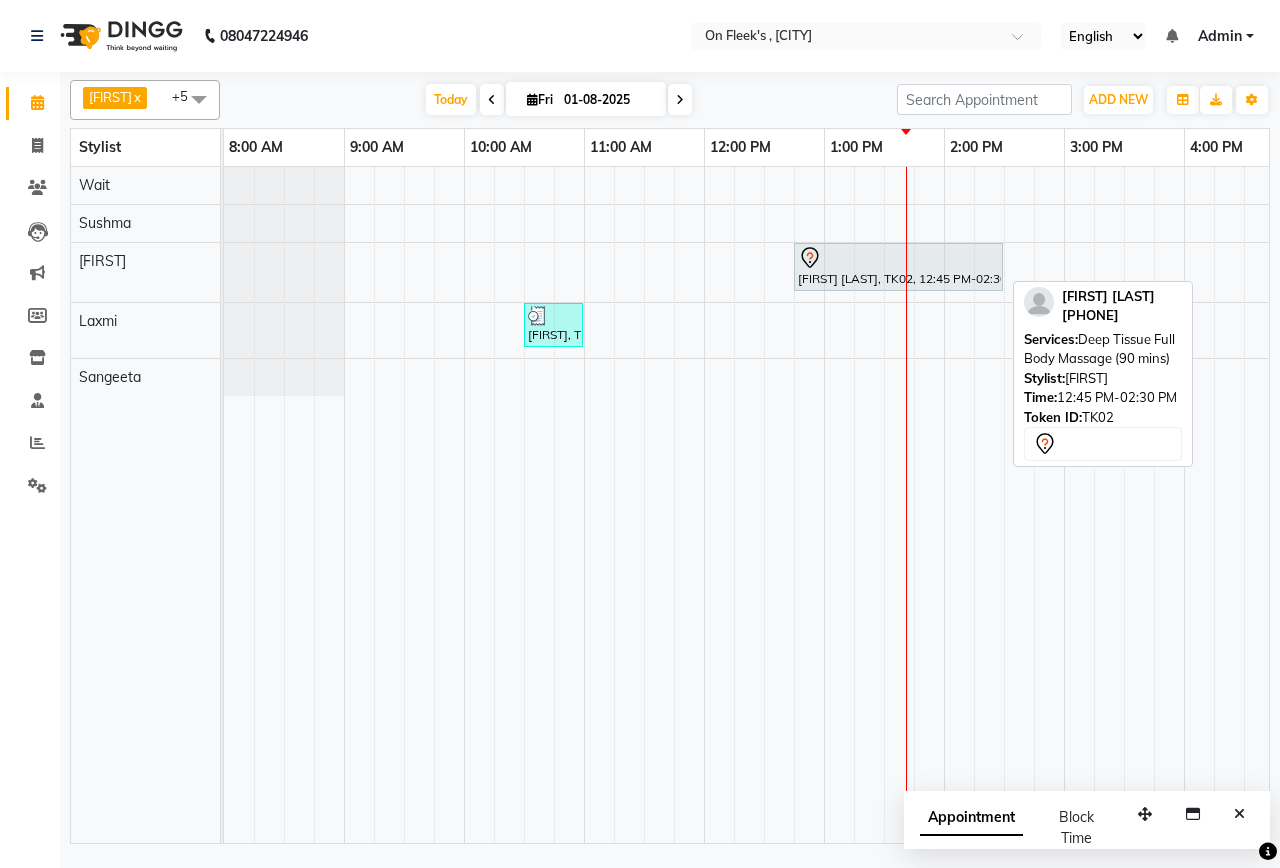 click on "[FIRST] [LAST], TK02, 12:45 PM-02:30 PM, Deep Tissue Full Body Massage (90 mins)" at bounding box center (898, 267) 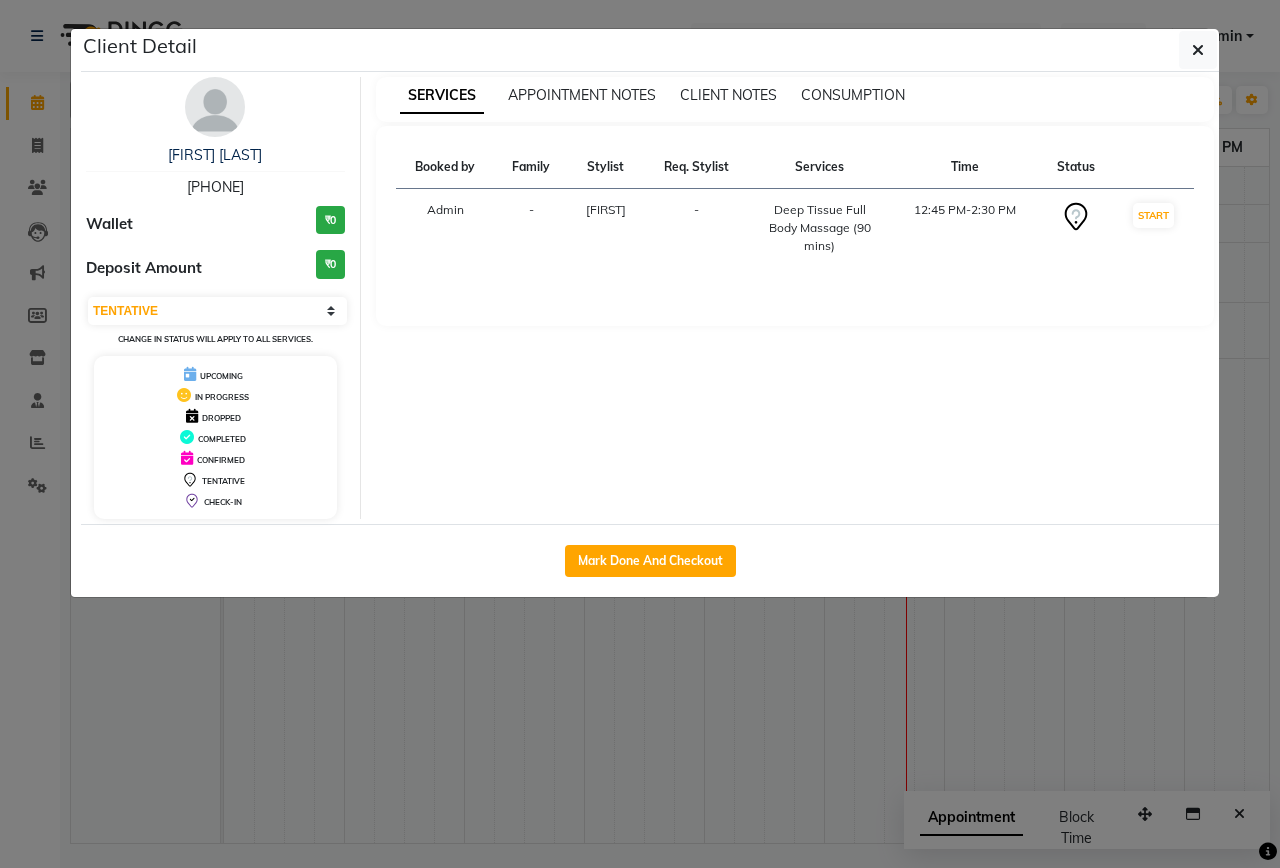 click on "Mark Done And Checkout" 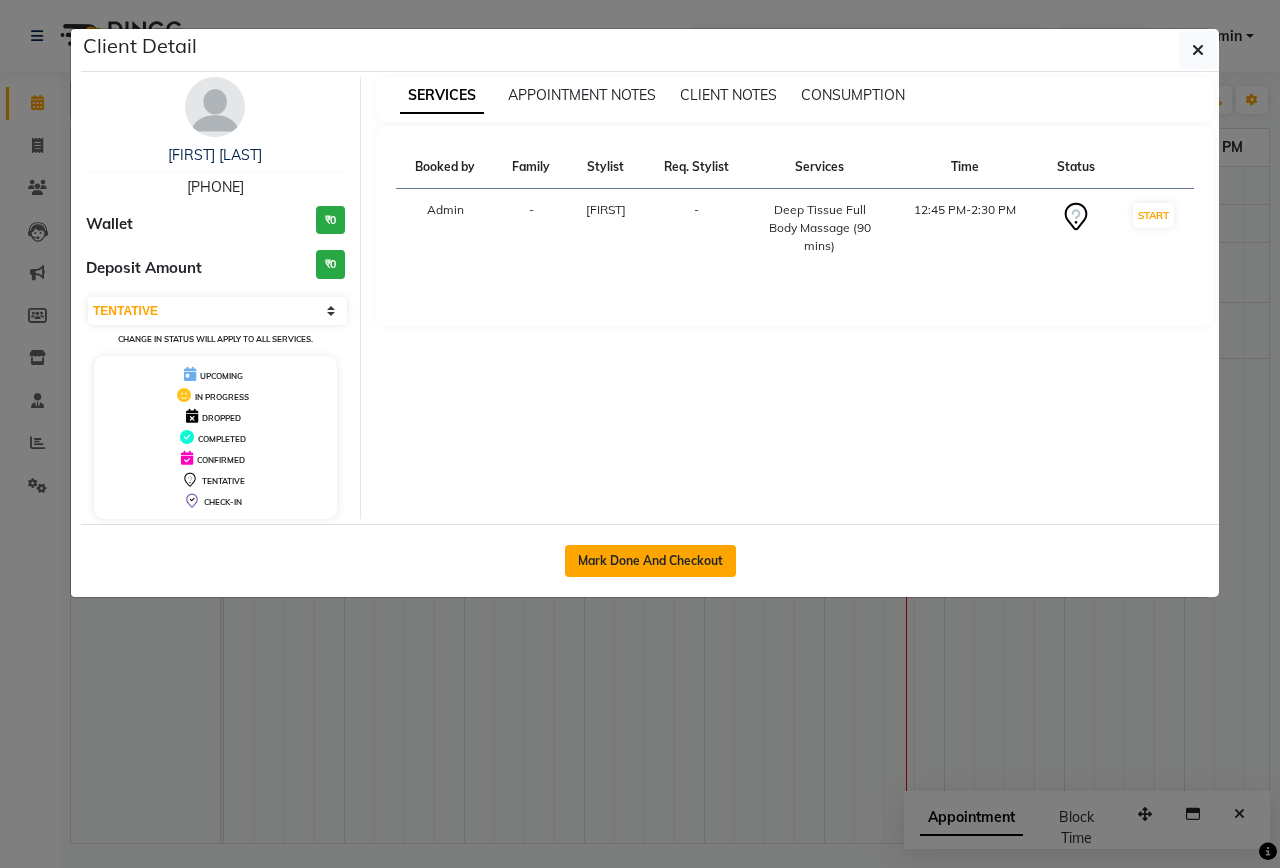 click on "Mark Done And Checkout" 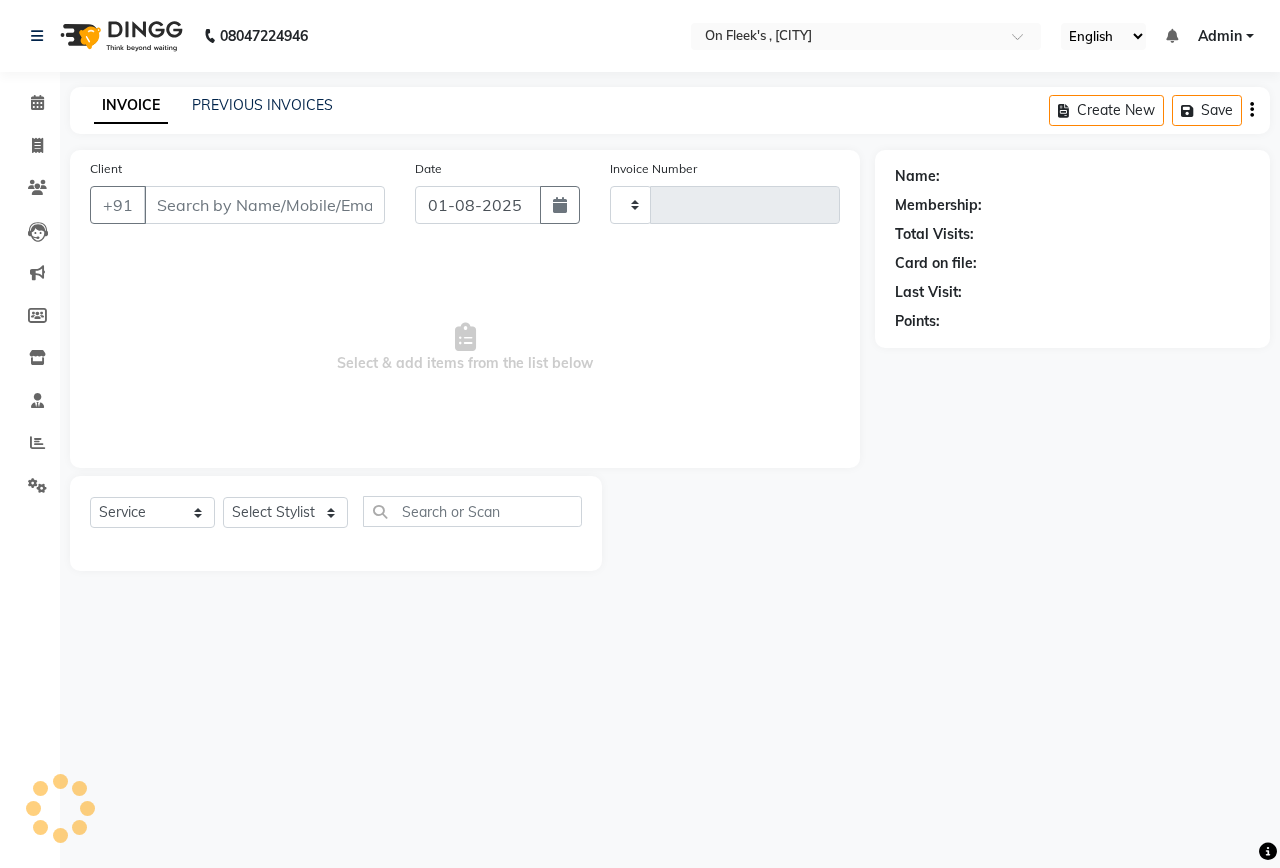 type on "0658" 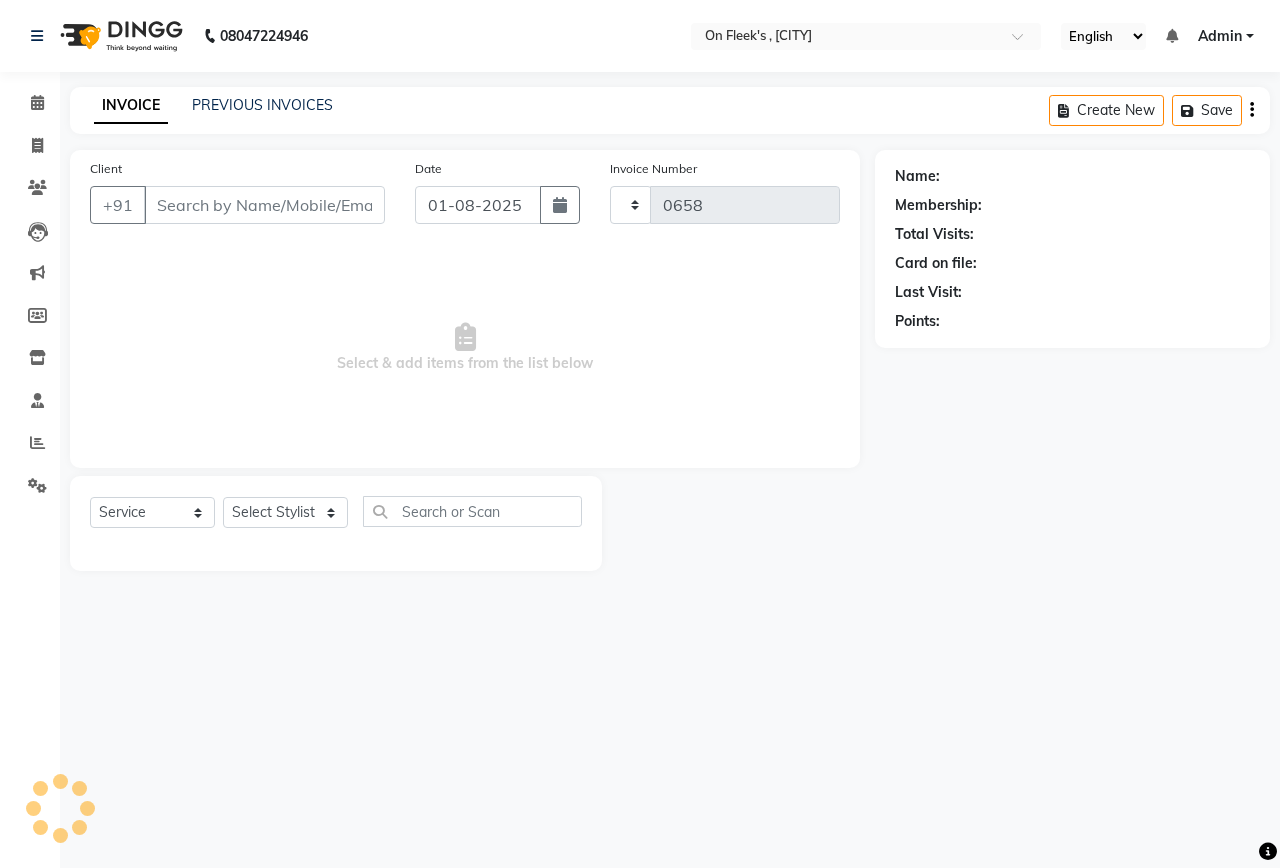 select on "632" 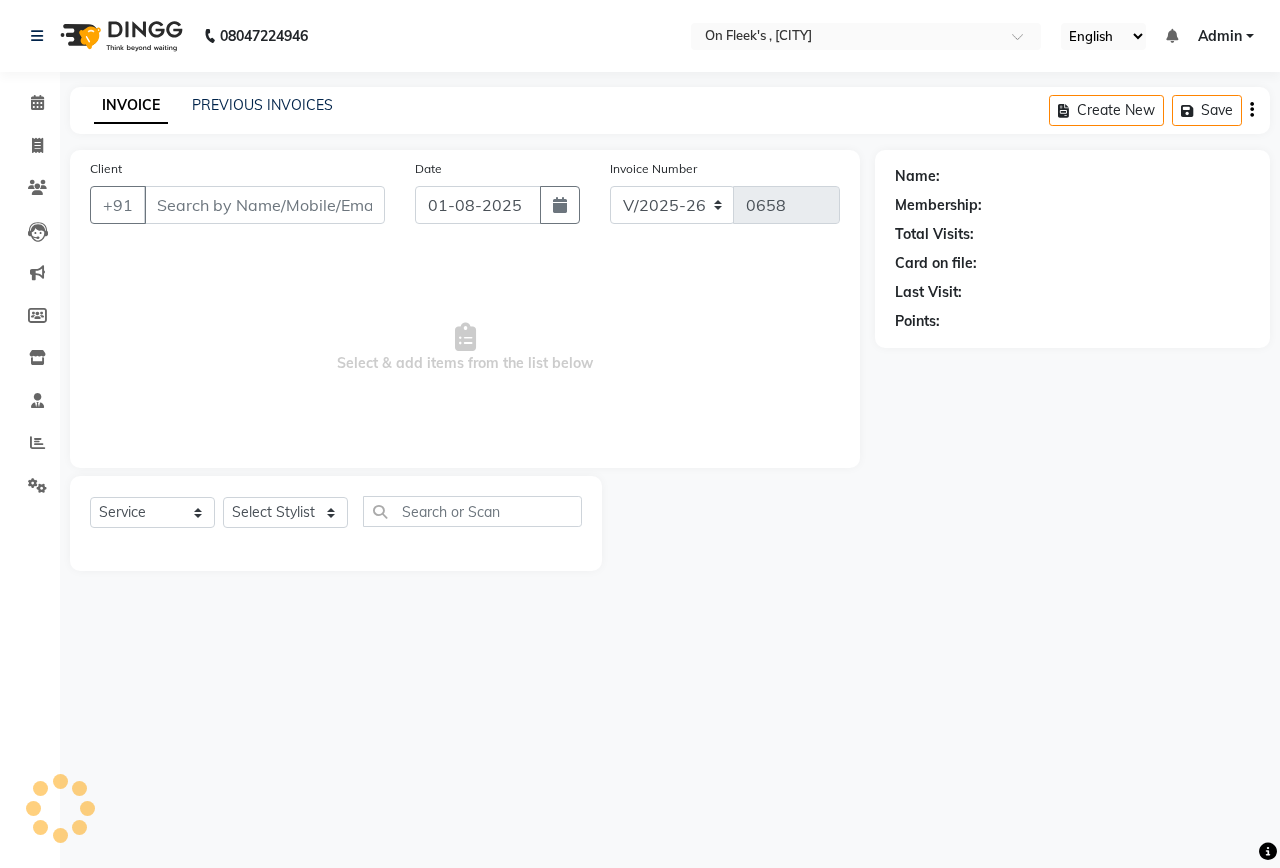 type on "[PHONE]" 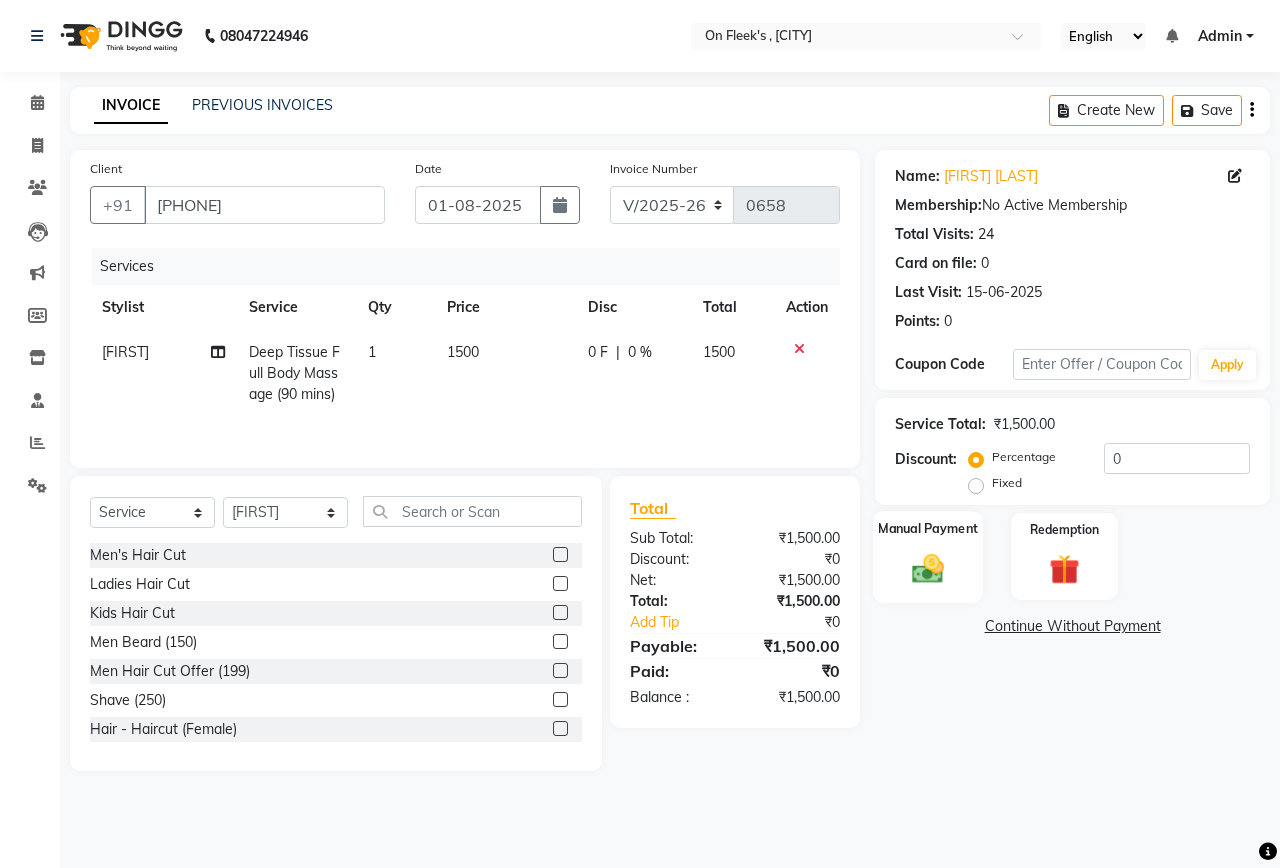 drag, startPoint x: 955, startPoint y: 568, endPoint x: 952, endPoint y: 583, distance: 15.297058 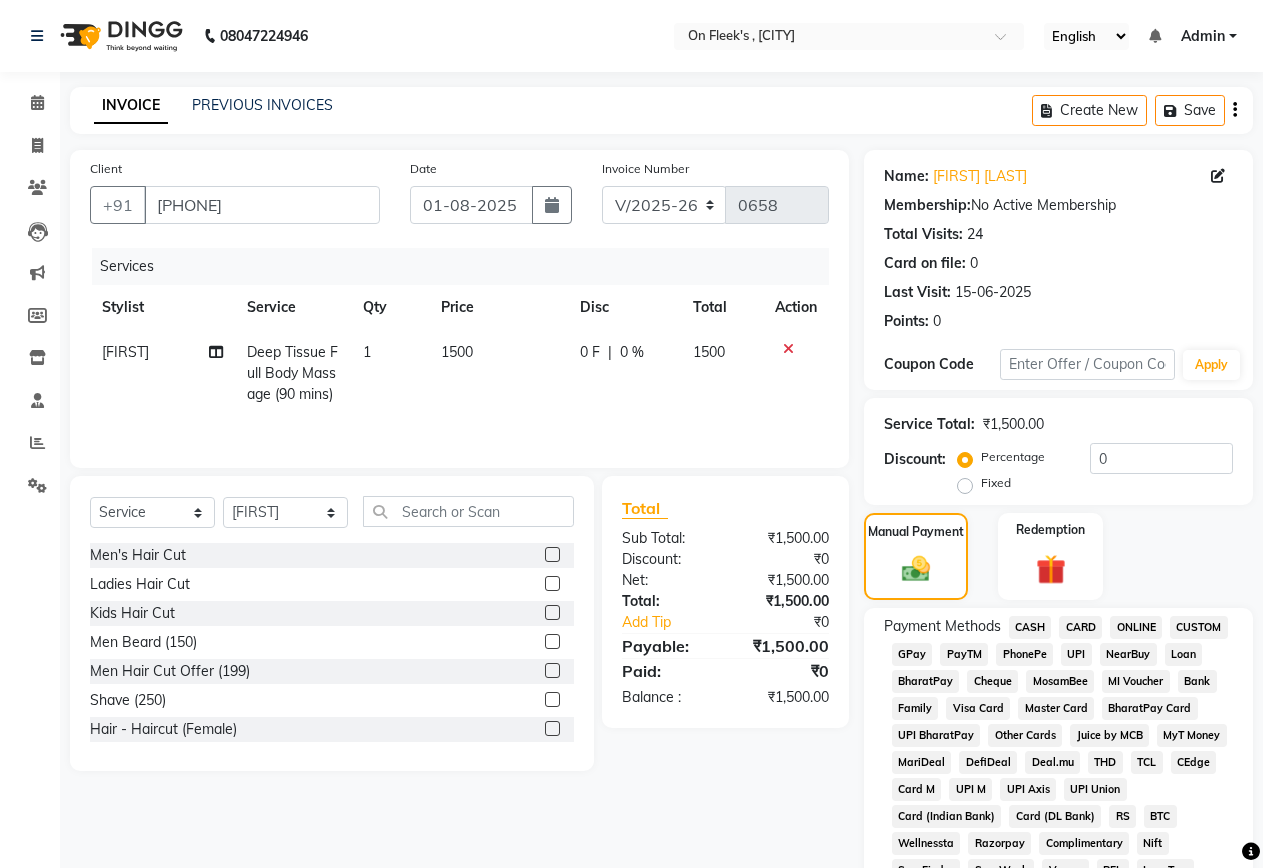 click on "GPay" 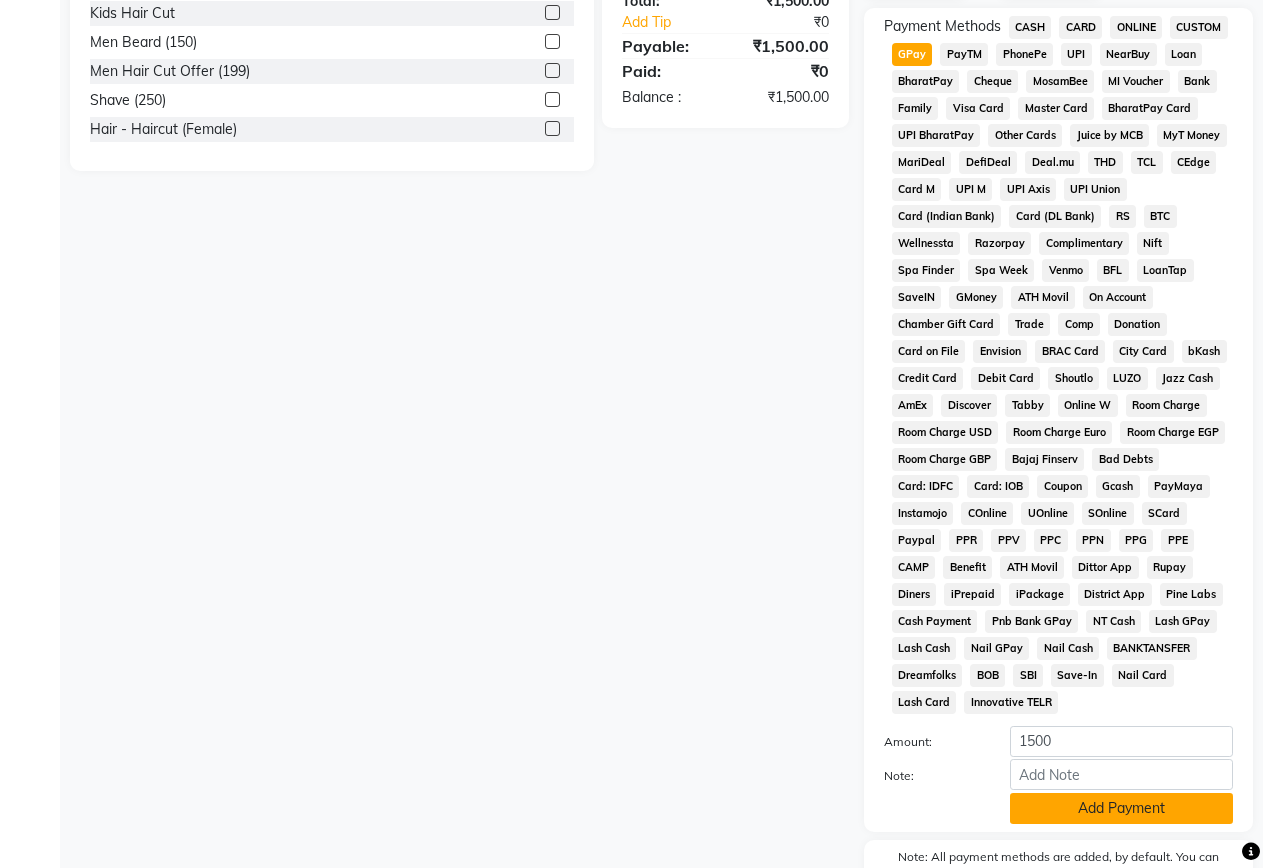 click on "Add Payment" 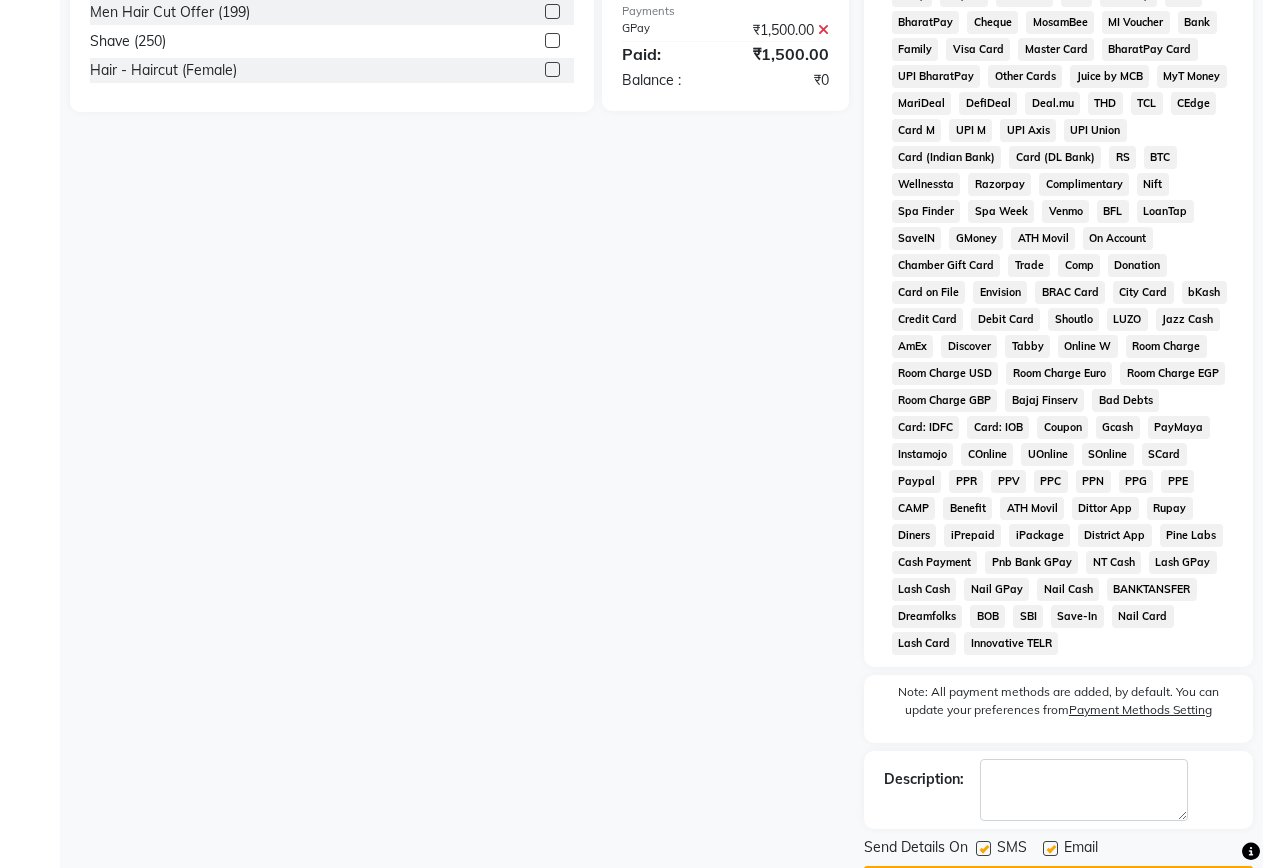 scroll, scrollTop: 718, scrollLeft: 0, axis: vertical 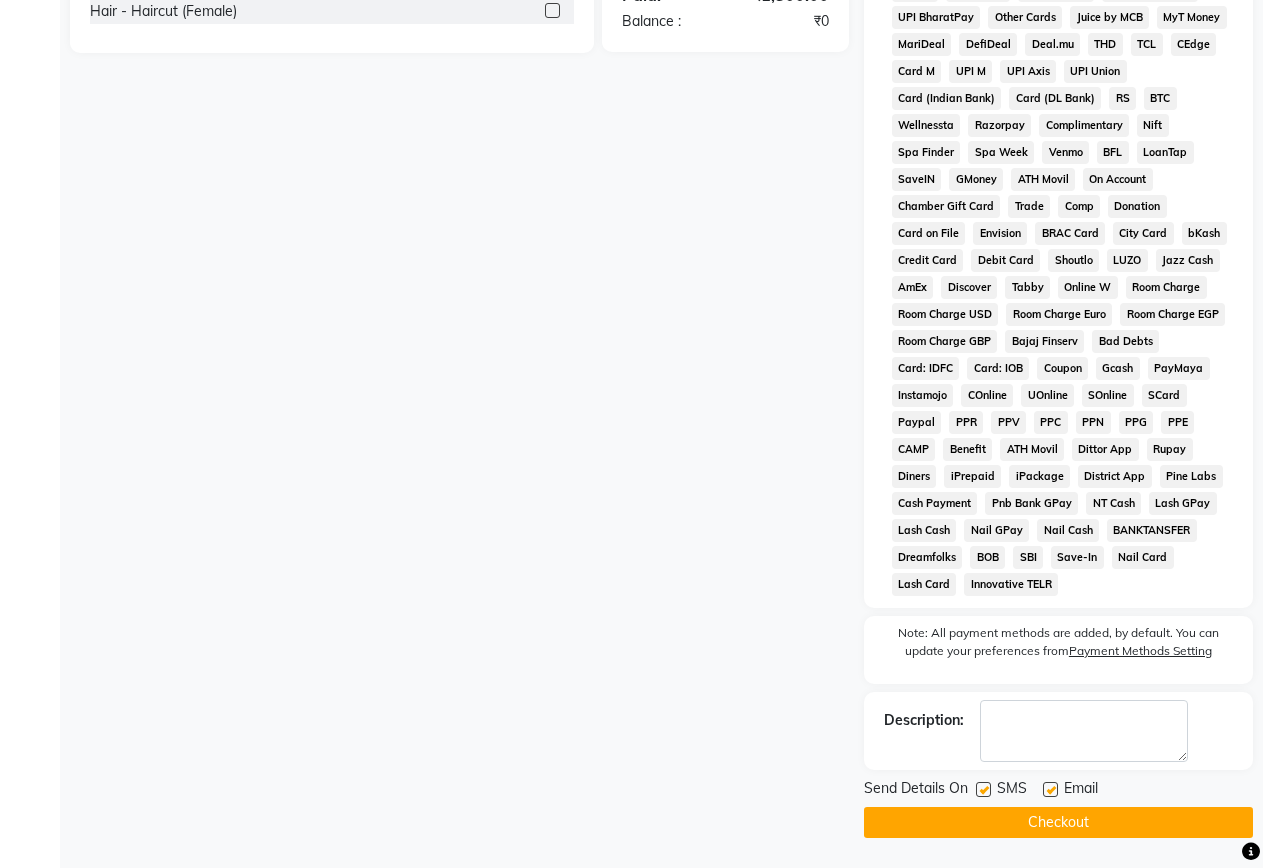 click 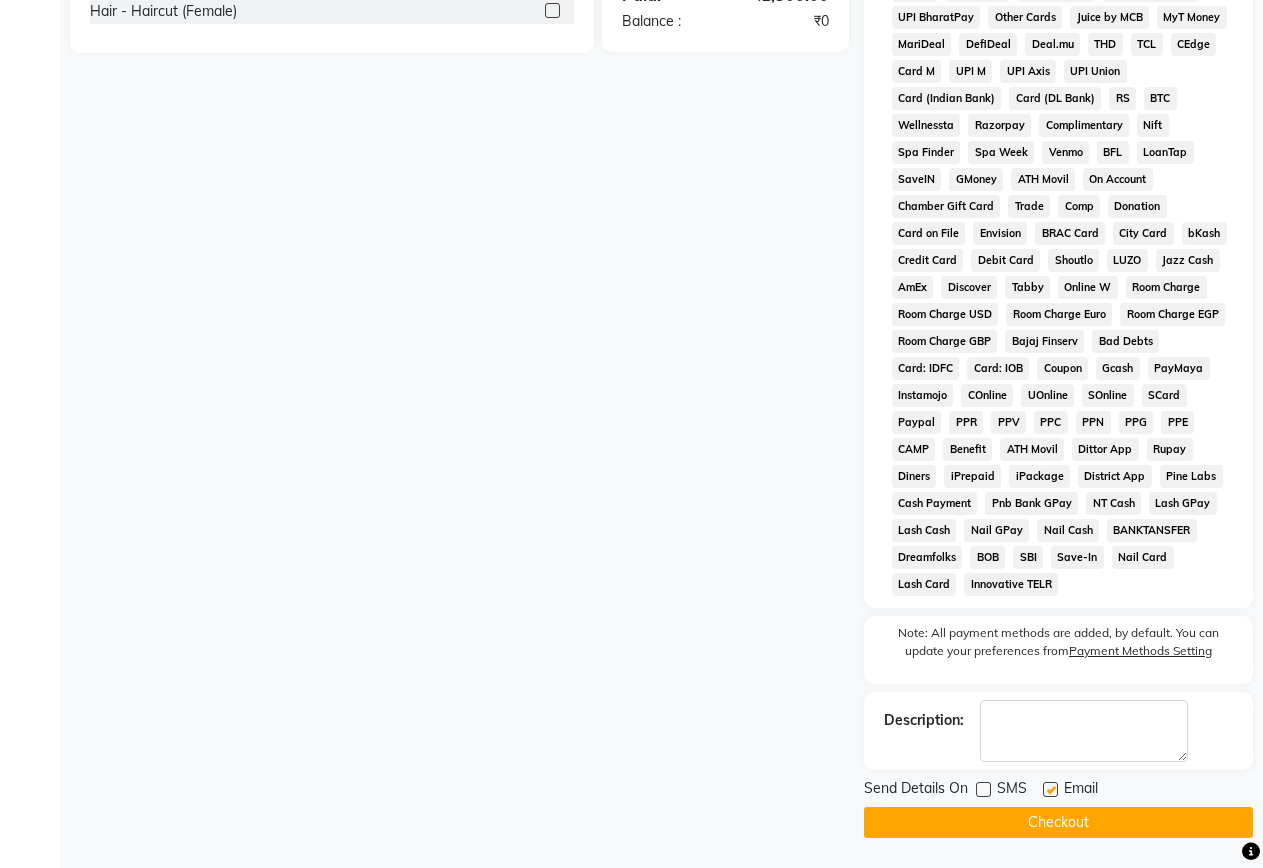 click on "Checkout" 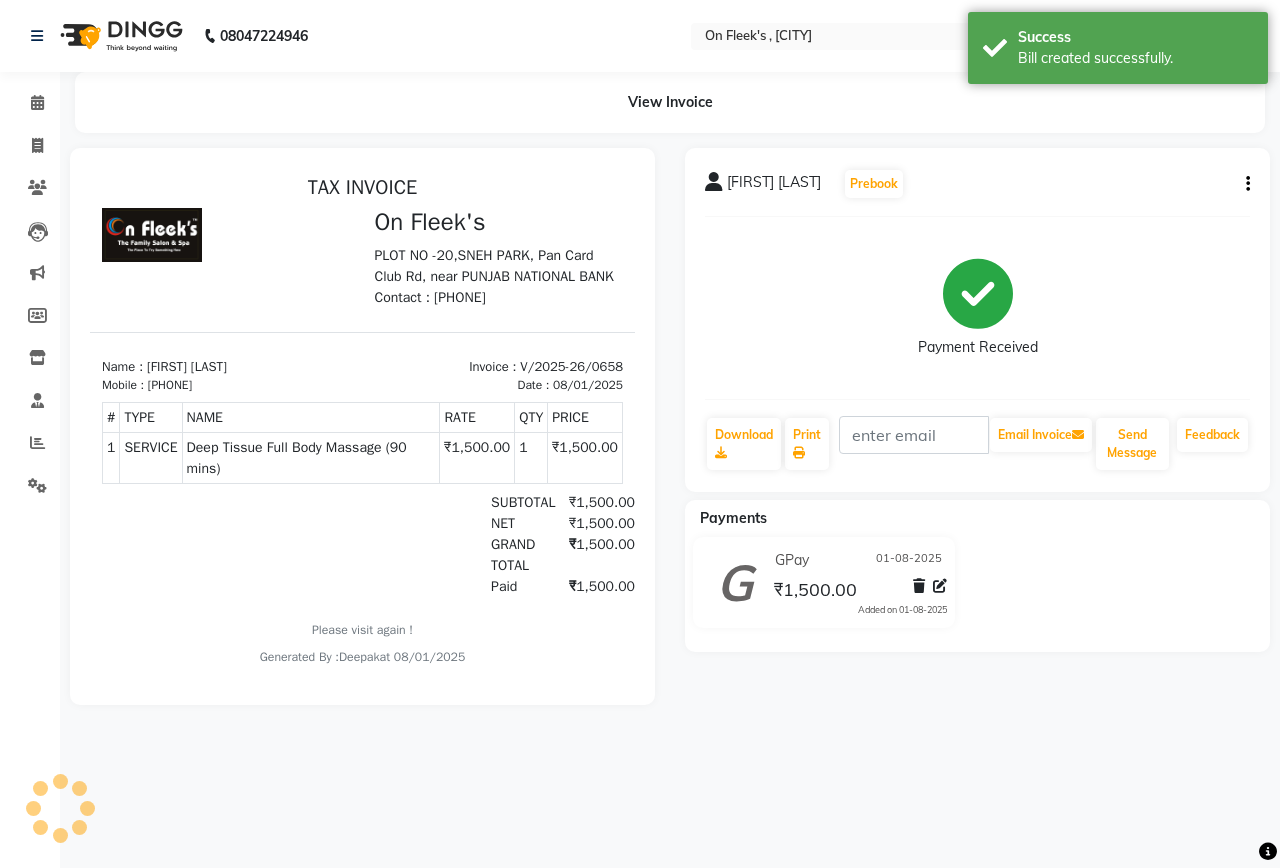 scroll, scrollTop: 0, scrollLeft: 0, axis: both 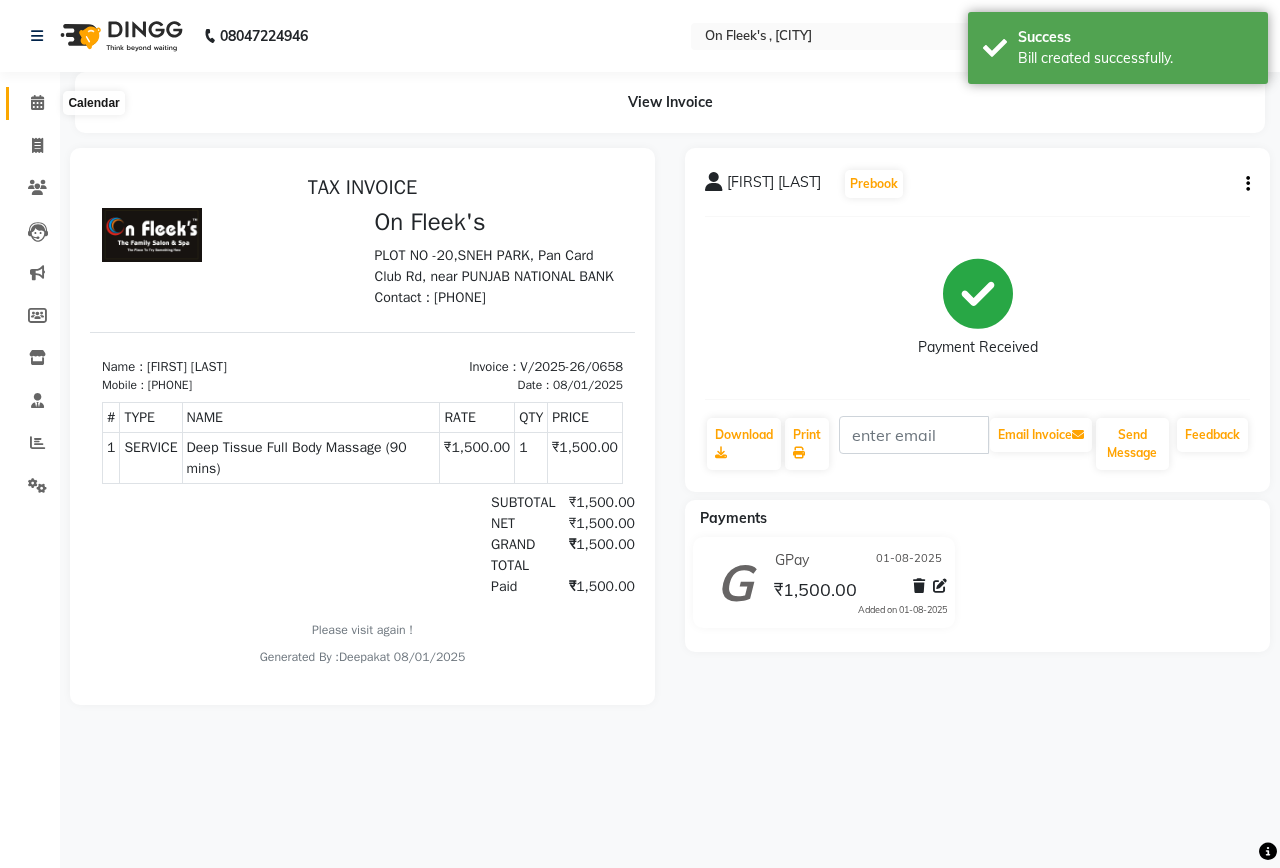 click 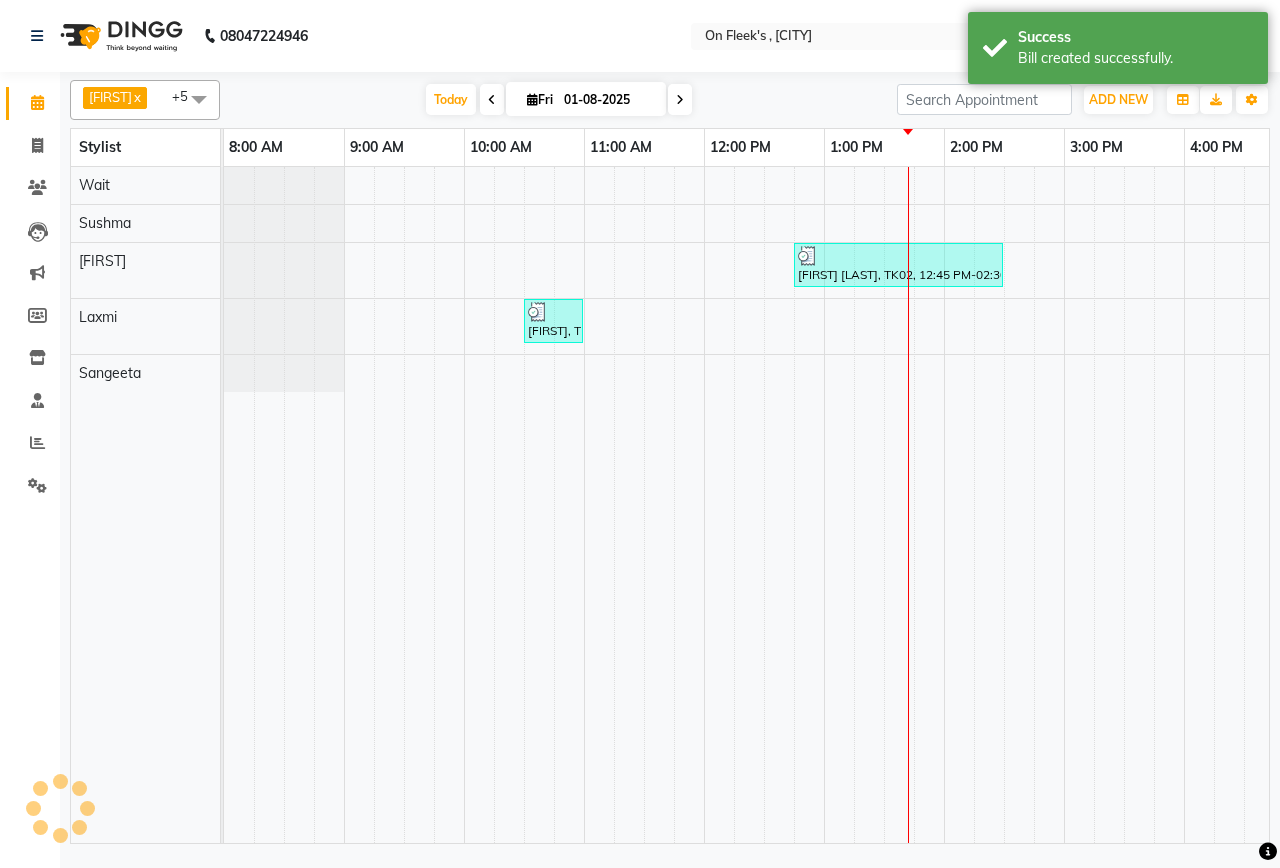 scroll, scrollTop: 0, scrollLeft: 0, axis: both 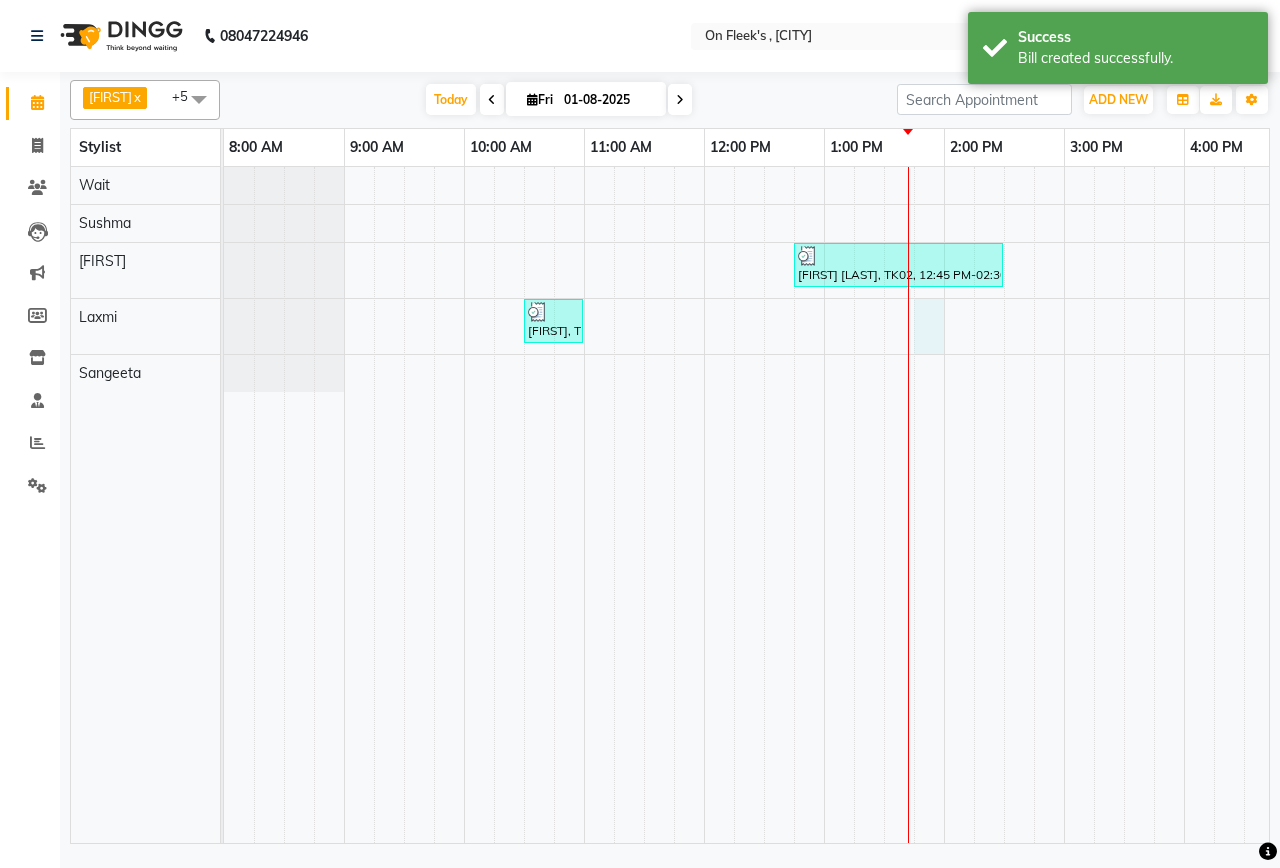 click on "[FIRST] [LAST], TK02, 12:45 PM-02:30 PM, Deep Tissue Full Body Massage (90 mins)      [FIRST], TK01, 10:30 AM-11:00 AM, Partial Body Massage - Soothing Head,Neck And Shoulder Massage" at bounding box center [1124, 505] 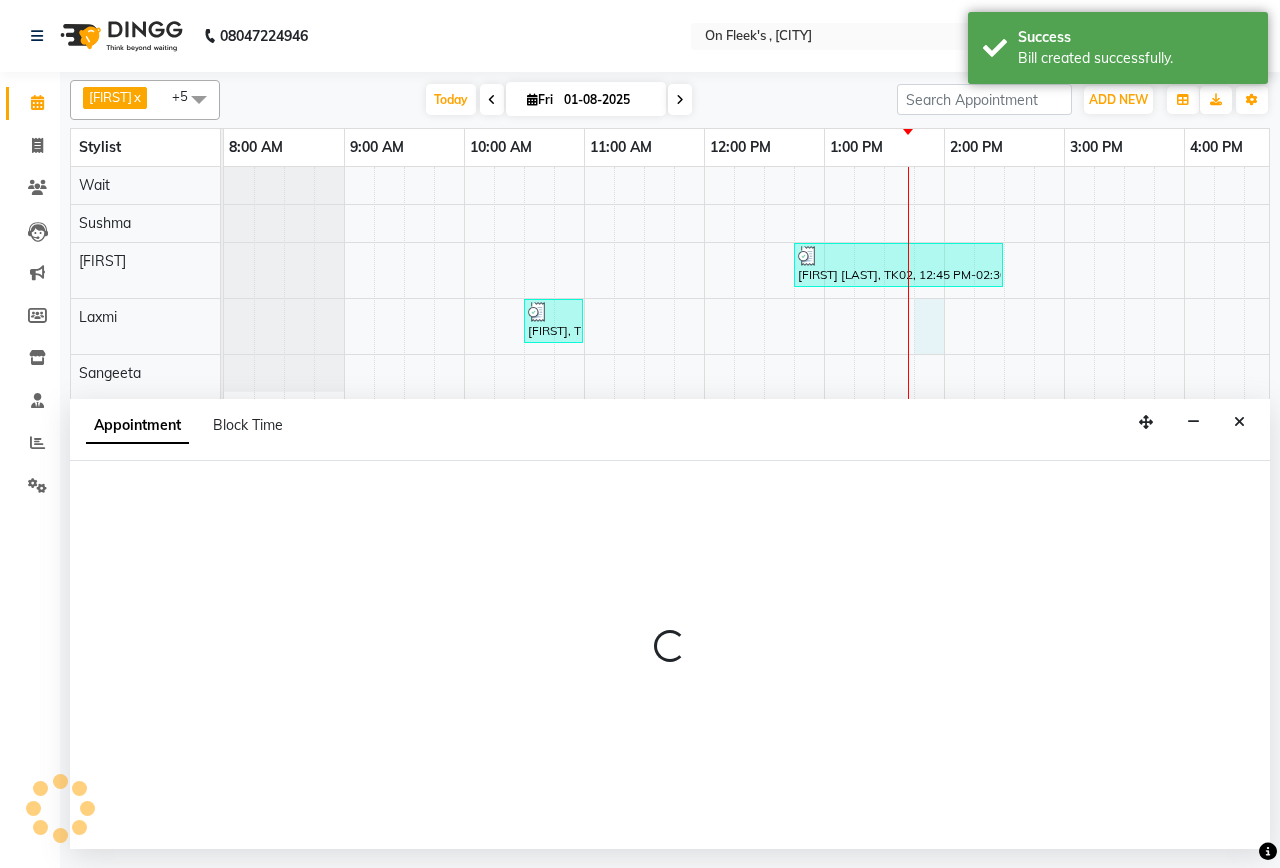 select on "40790" 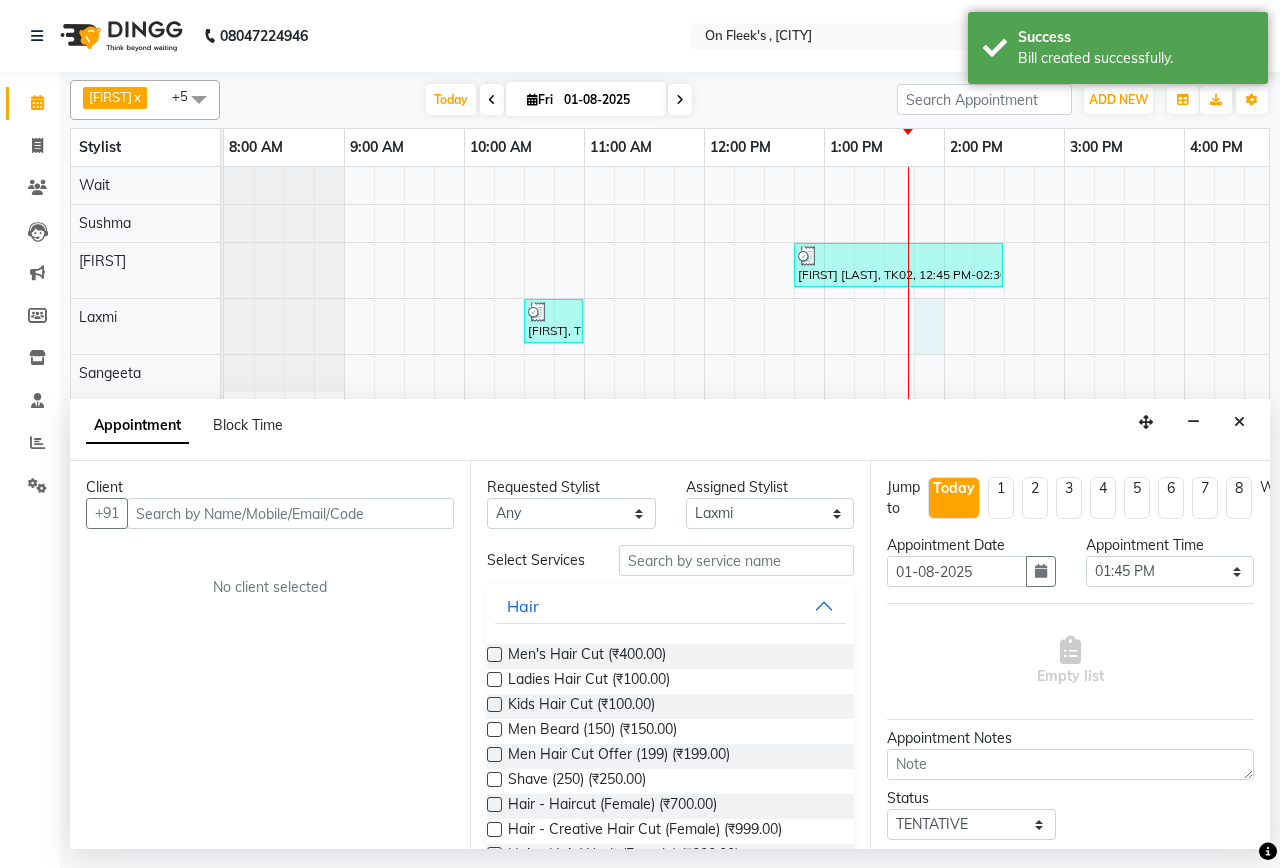 click at bounding box center (290, 513) 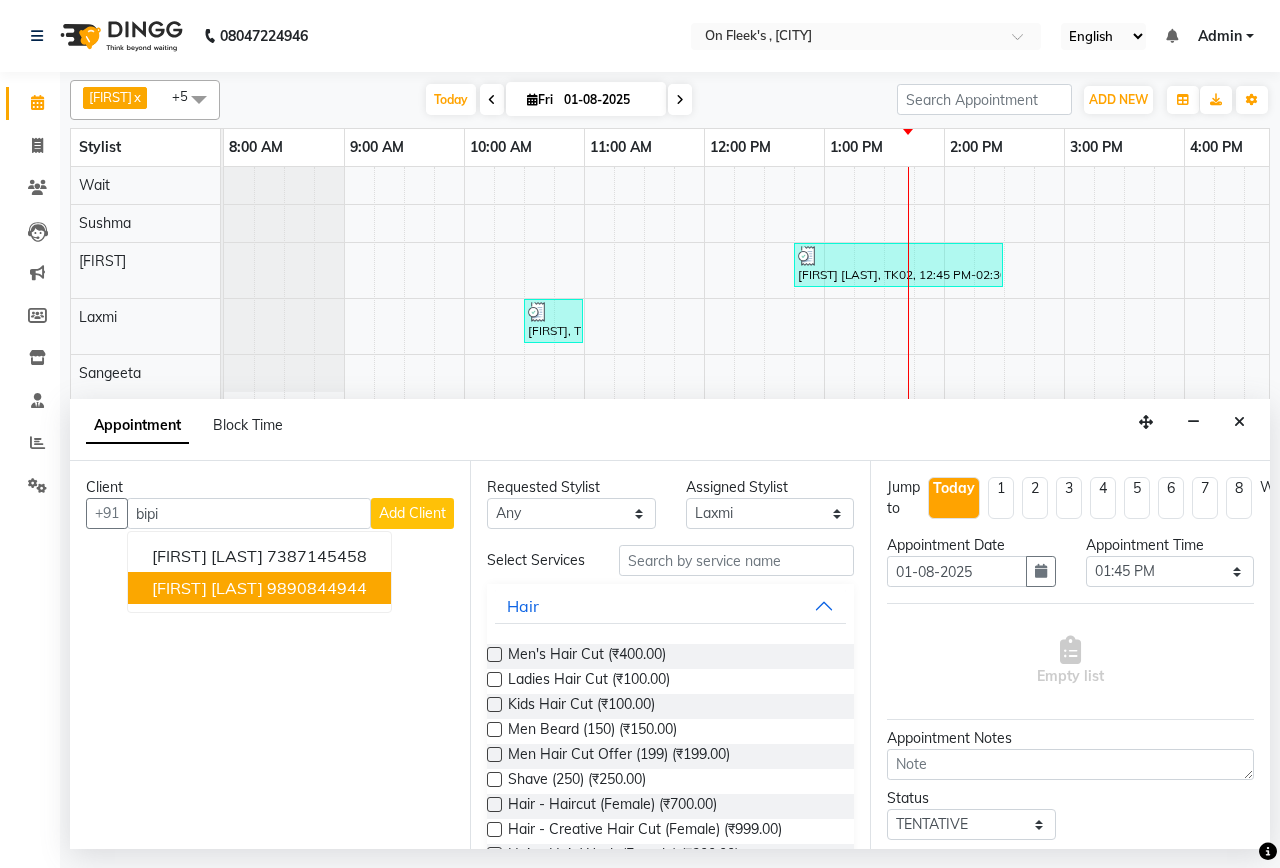 click on "9890844944" at bounding box center (317, 588) 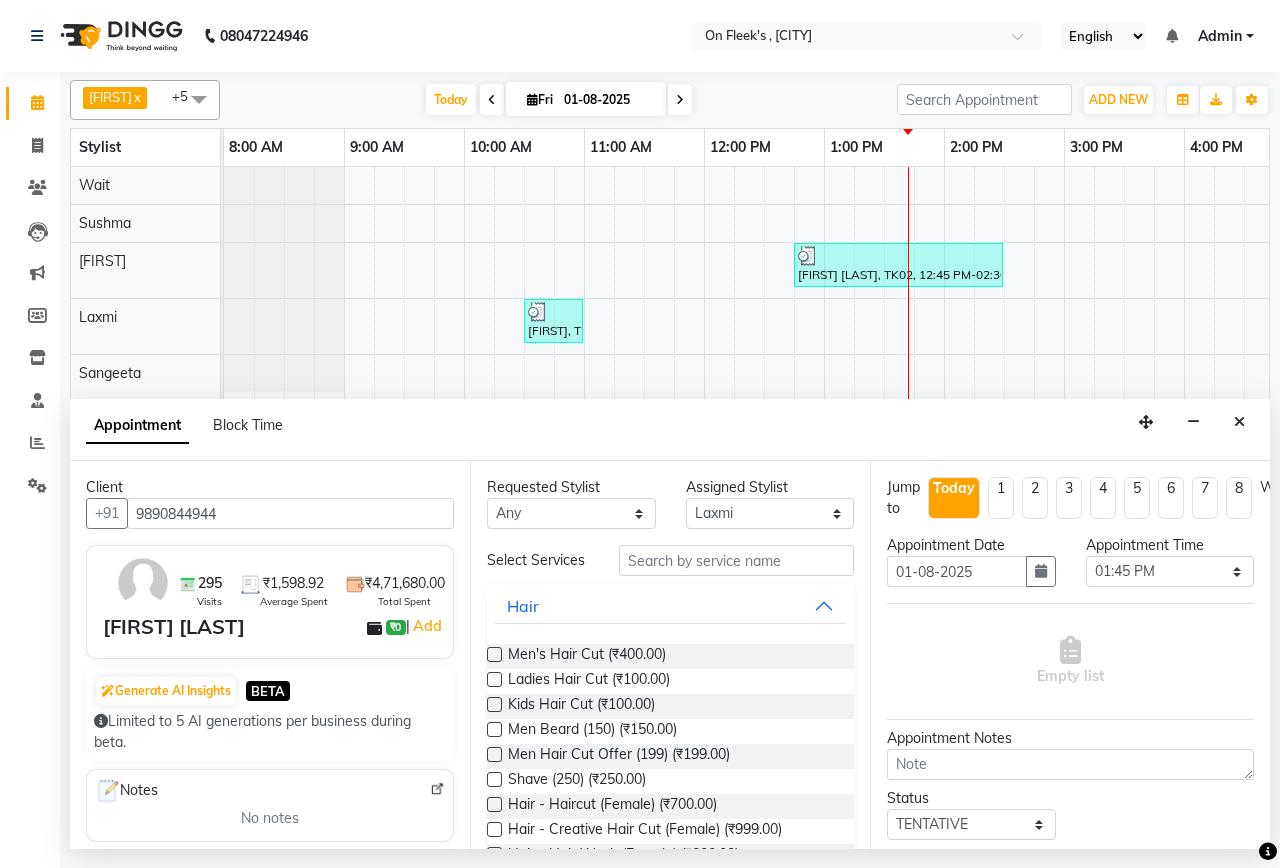 type on "9890844944" 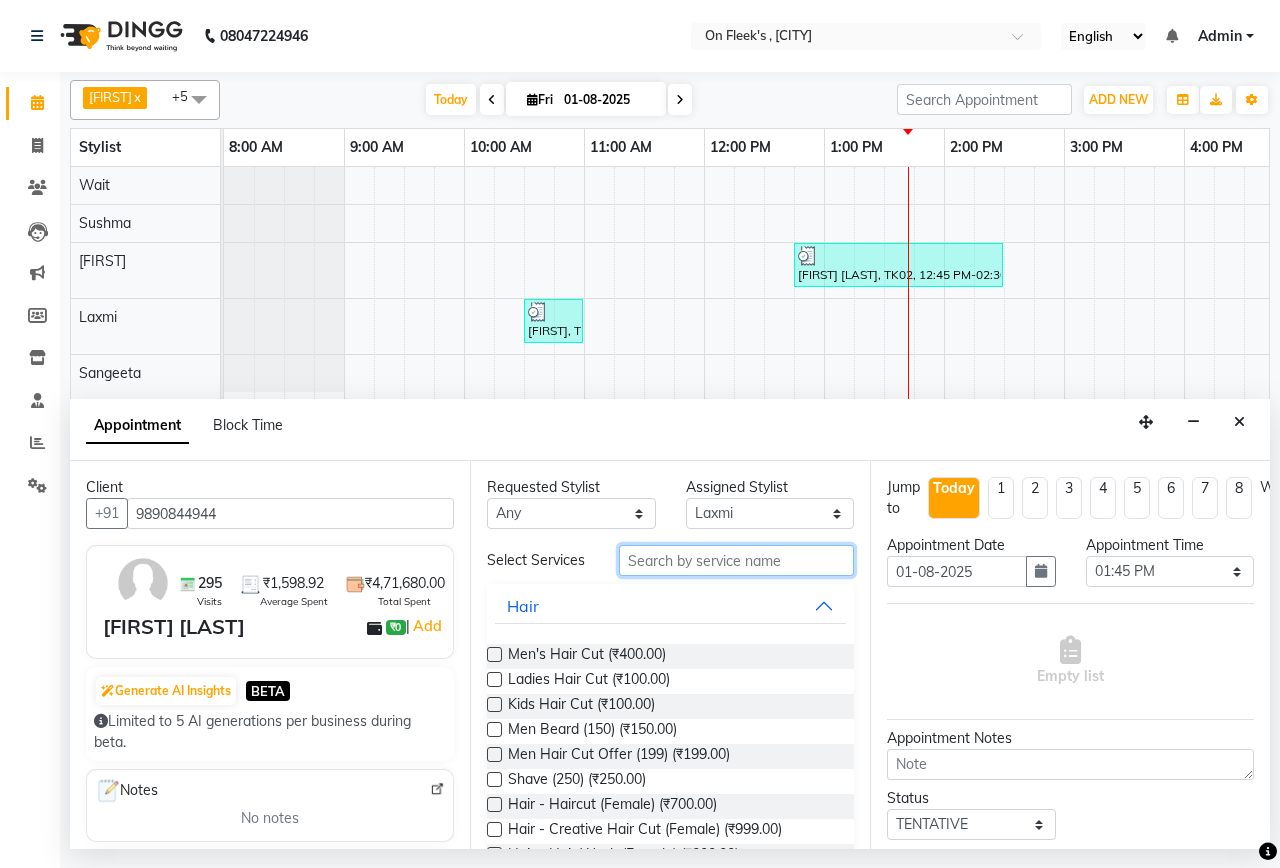 click at bounding box center [736, 560] 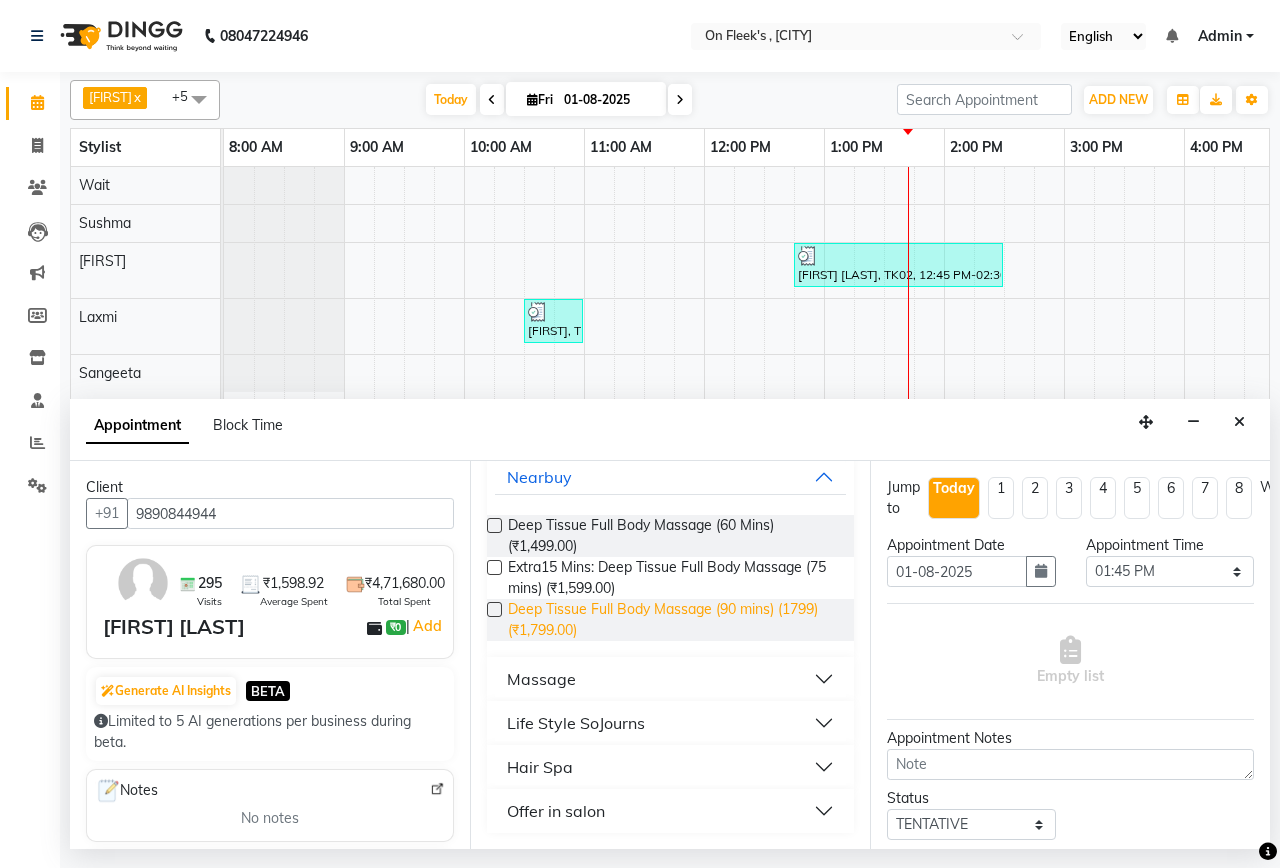scroll, scrollTop: 140, scrollLeft: 0, axis: vertical 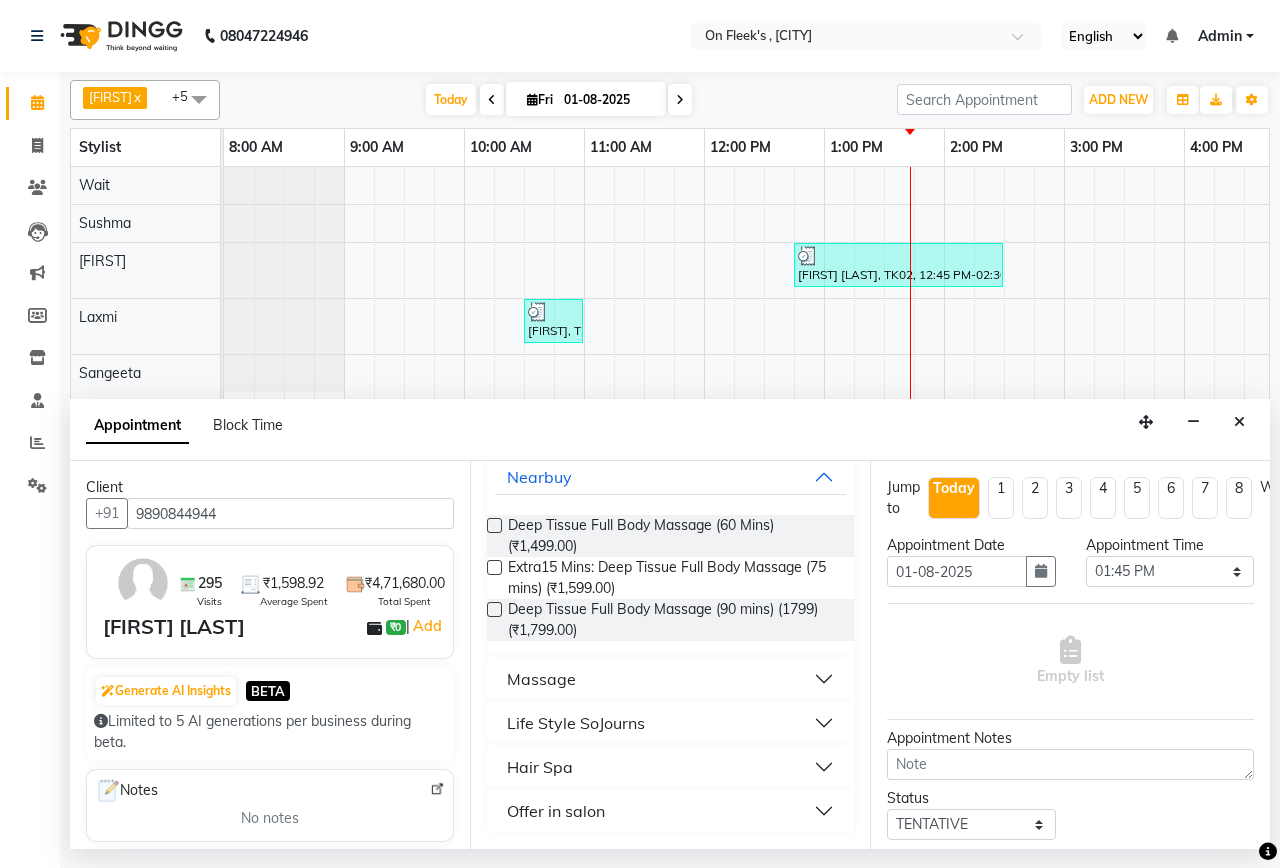 type on "dee" 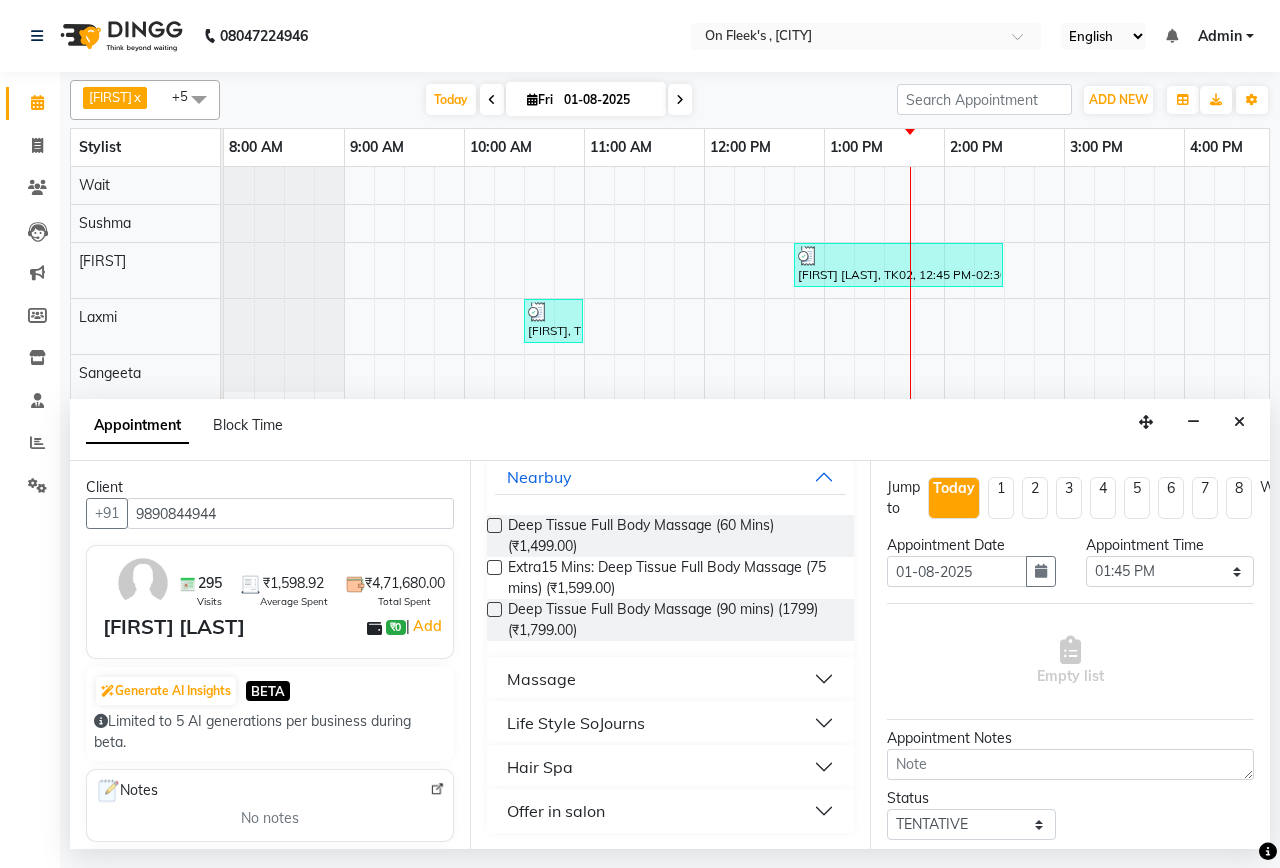 click on "Offer in salon" at bounding box center (670, 811) 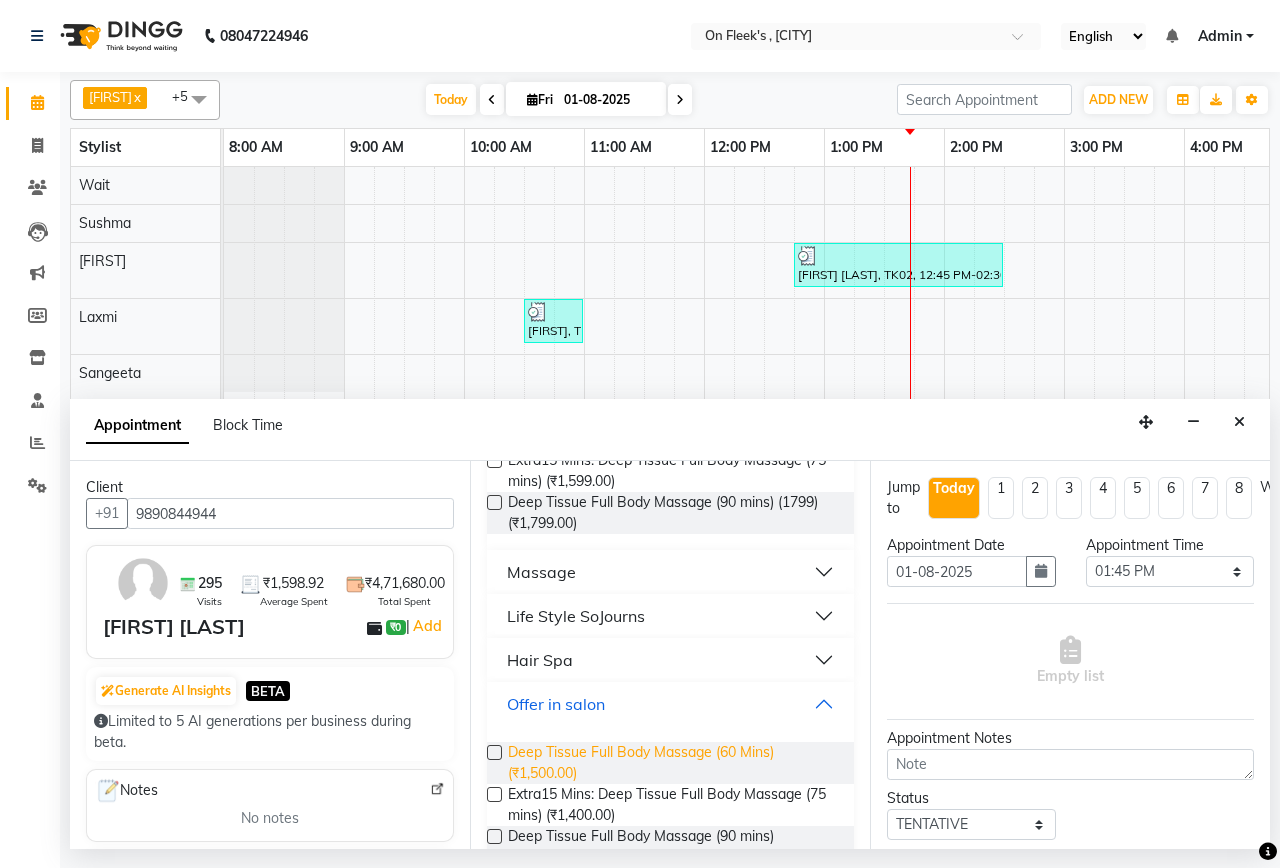 scroll, scrollTop: 240, scrollLeft: 0, axis: vertical 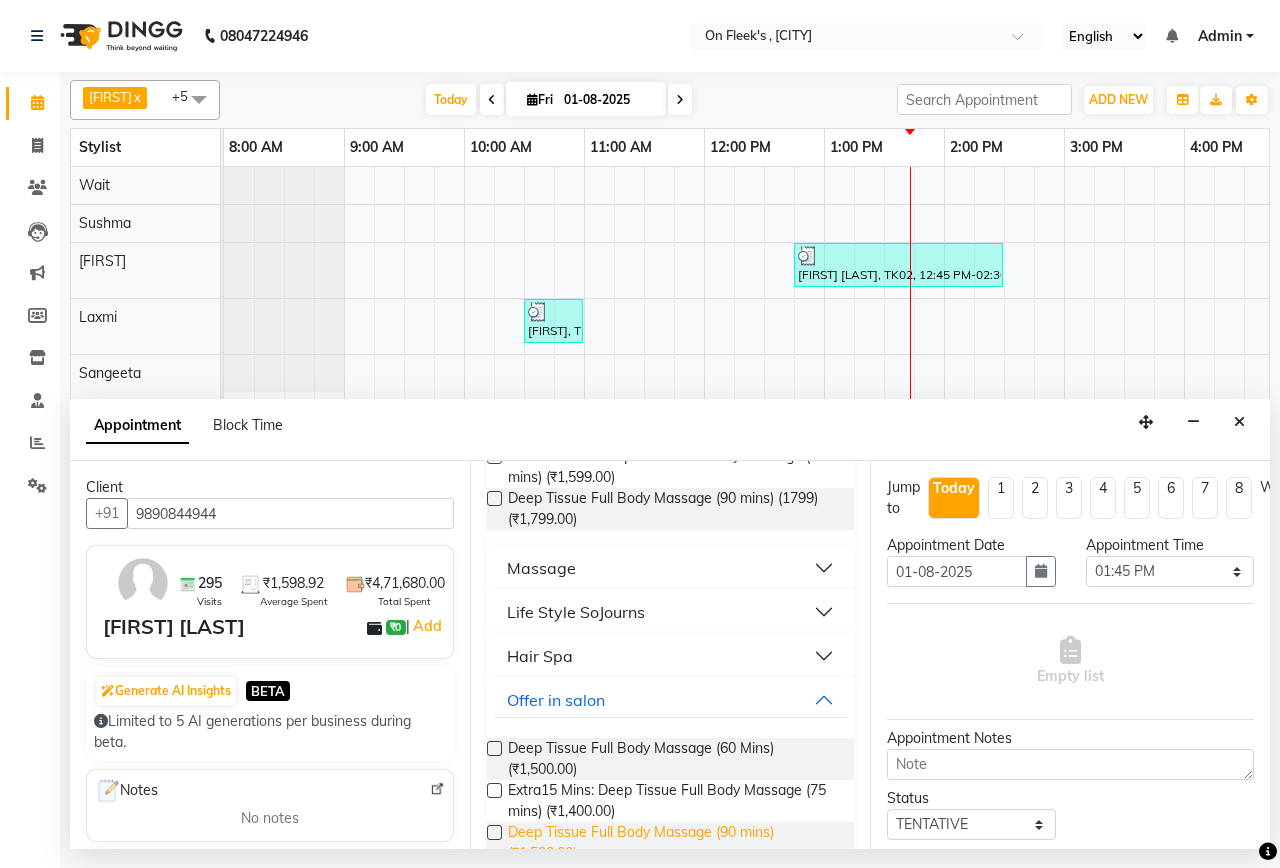 click on "Deep Tissue Full Body Massage (90 mins)  (₹1,500.00)" at bounding box center (673, 843) 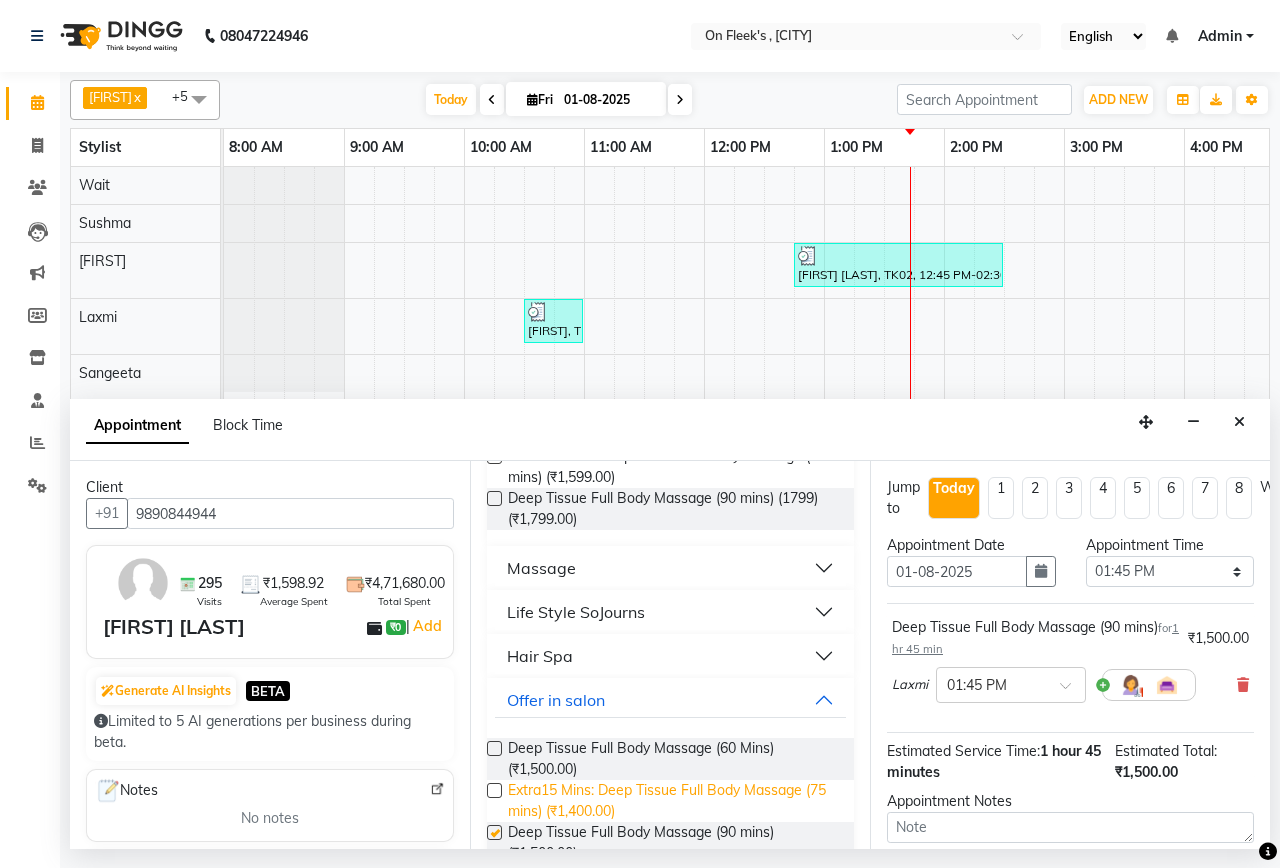 checkbox on "false" 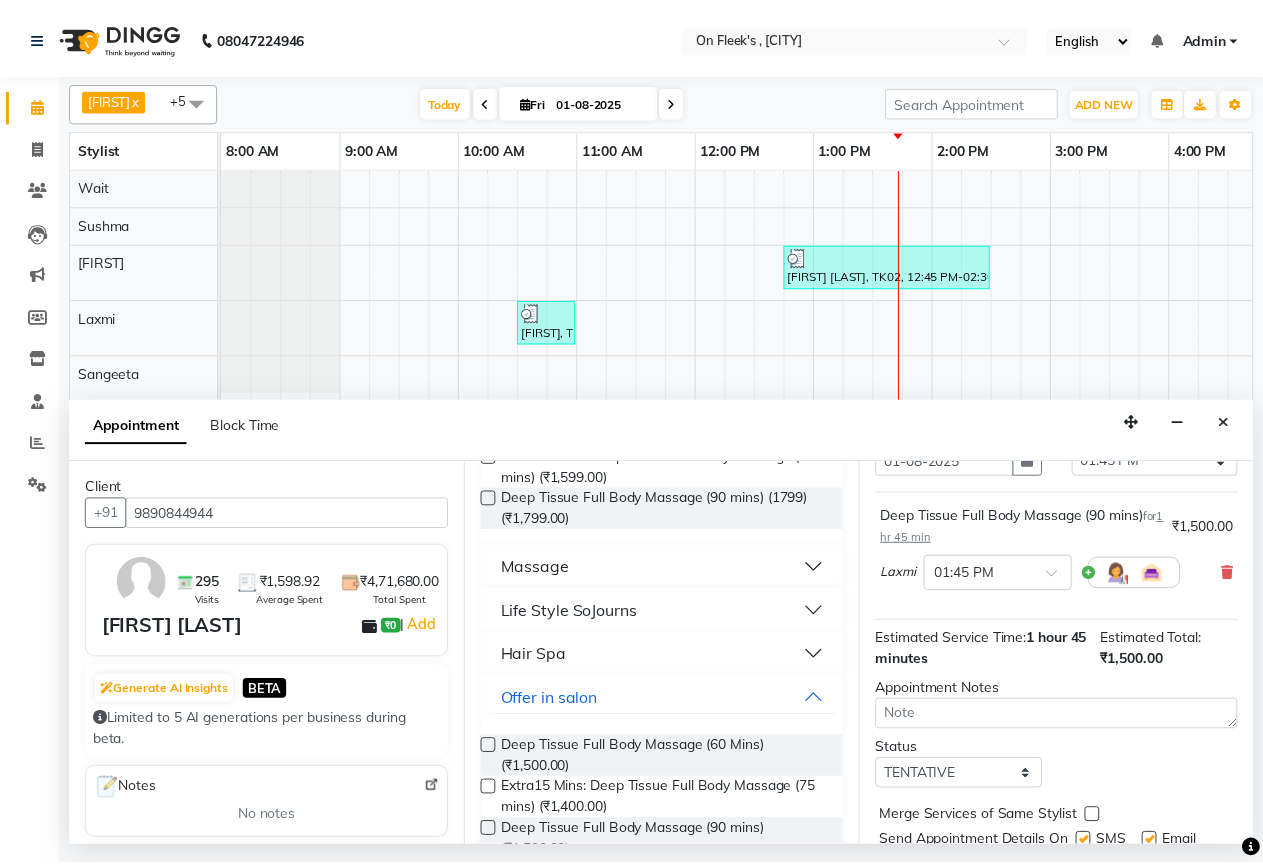 scroll, scrollTop: 197, scrollLeft: 0, axis: vertical 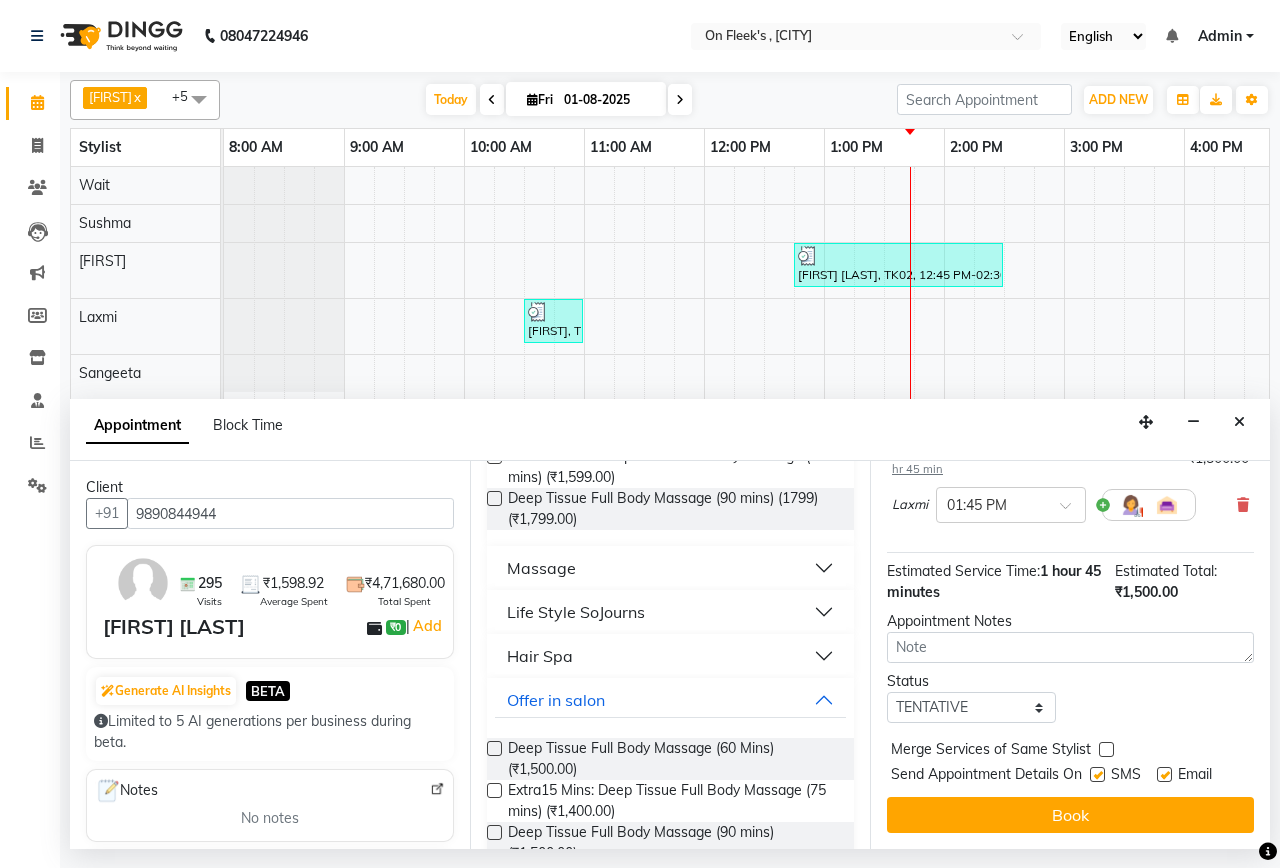 click at bounding box center [1097, 774] 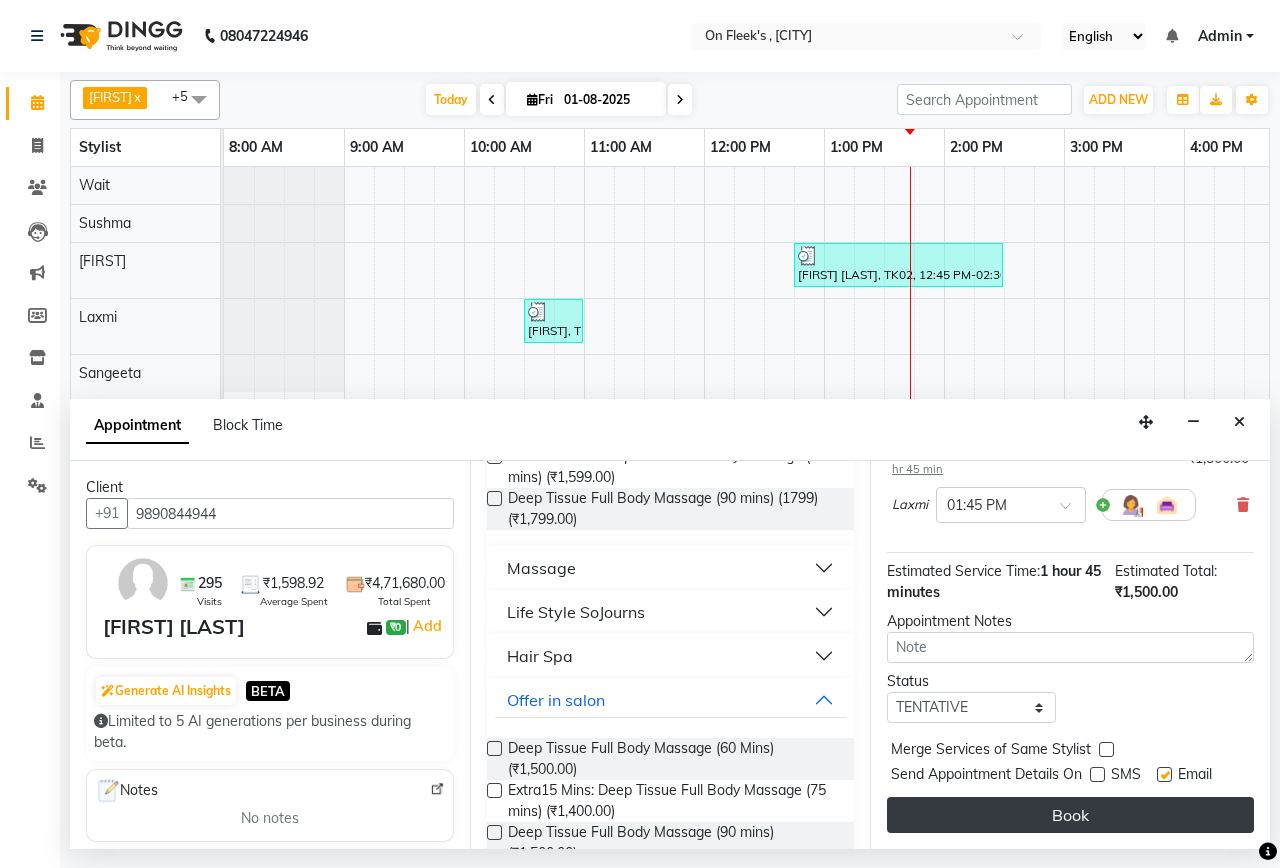 click on "Book" at bounding box center (1070, 815) 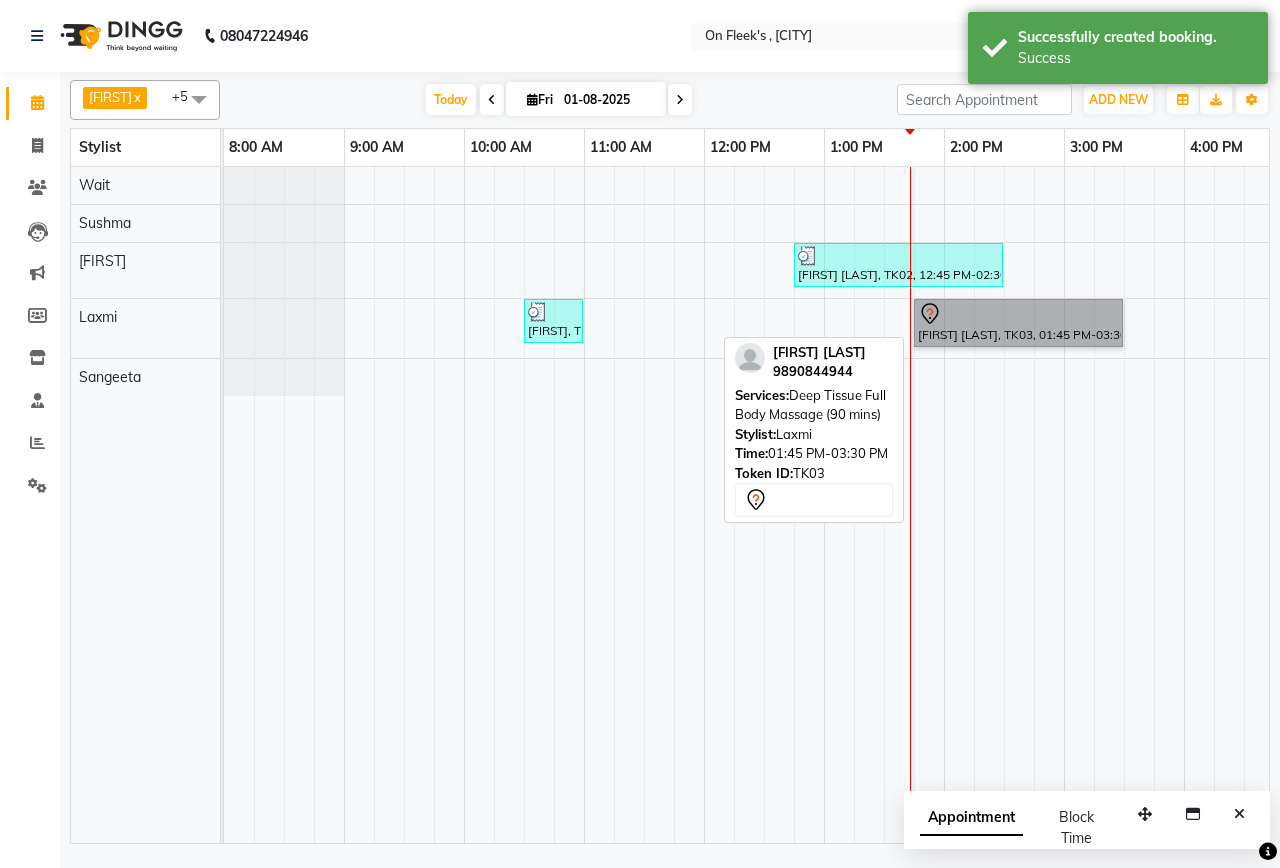 drag, startPoint x: 913, startPoint y: 330, endPoint x: 955, endPoint y: 302, distance: 50.47772 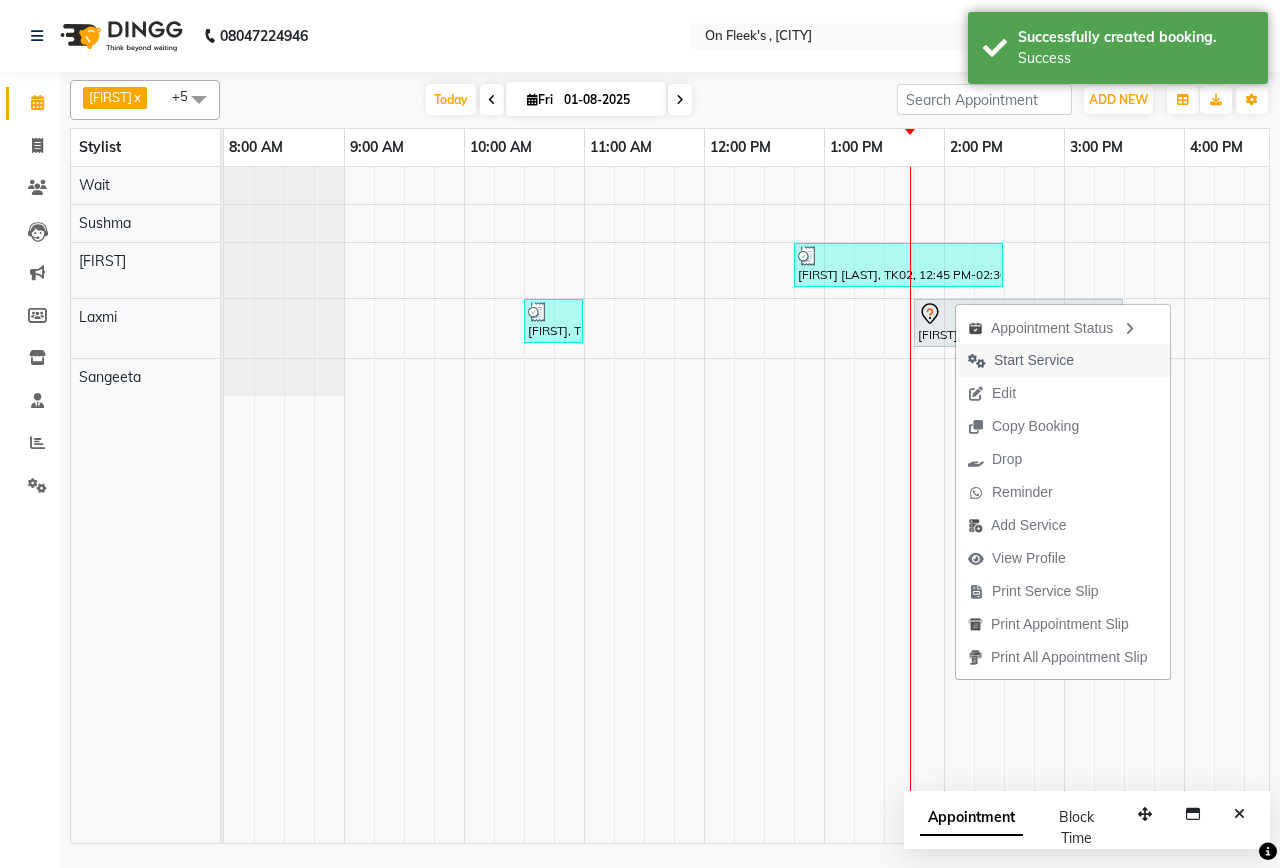click on "Start Service" at bounding box center [1034, 360] 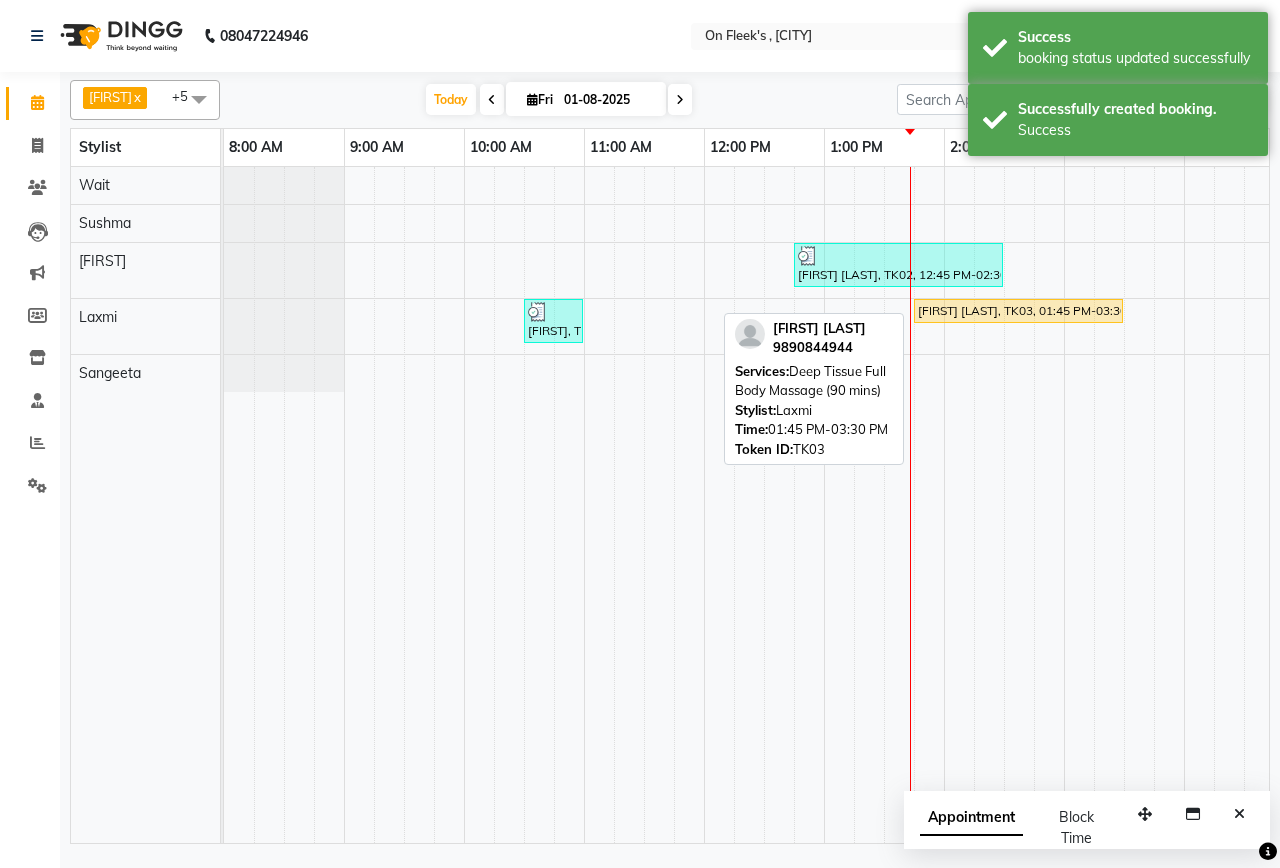 click on "[FIRST] [LAST], TK03, 01:45 PM-03:30 PM, Deep Tissue Full Body Massage (90 mins)" at bounding box center [1018, 311] 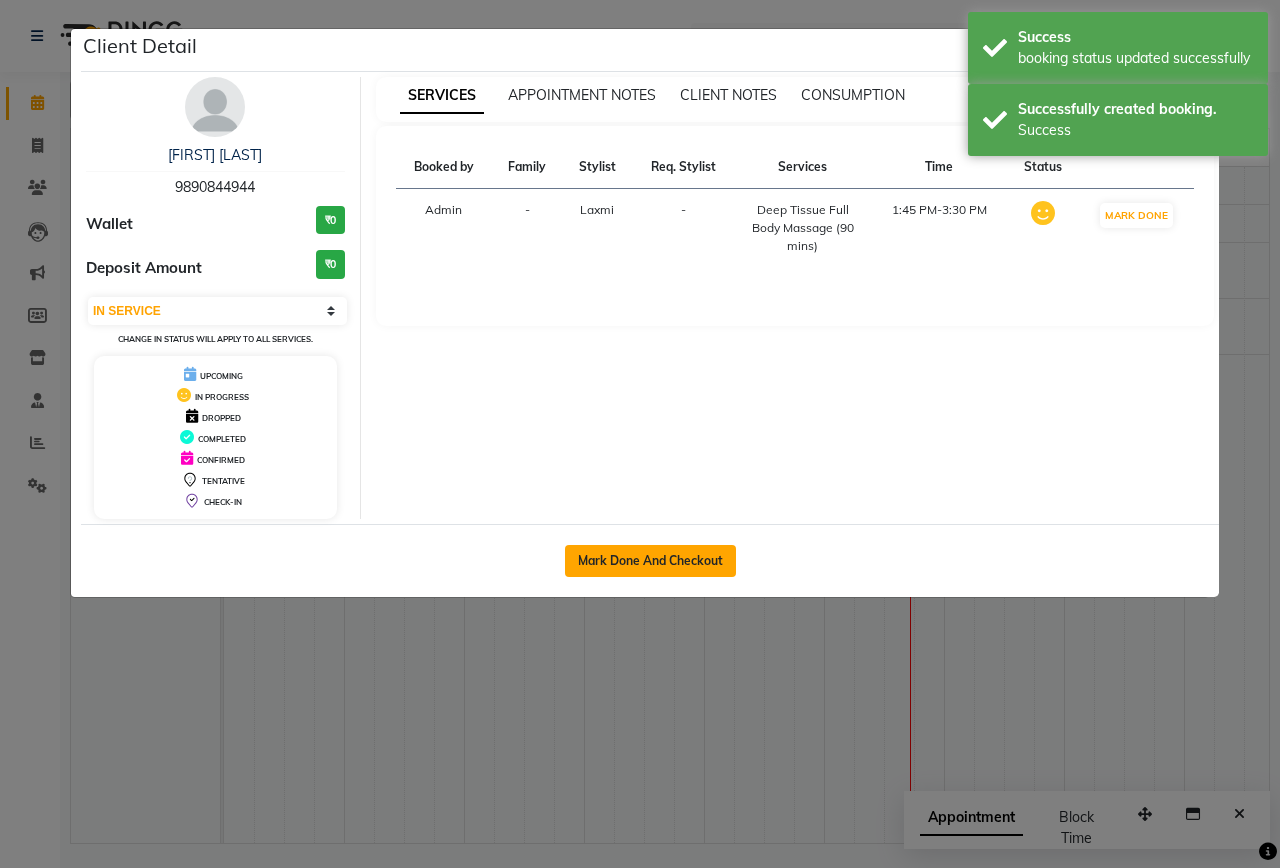 click on "Mark Done And Checkout" 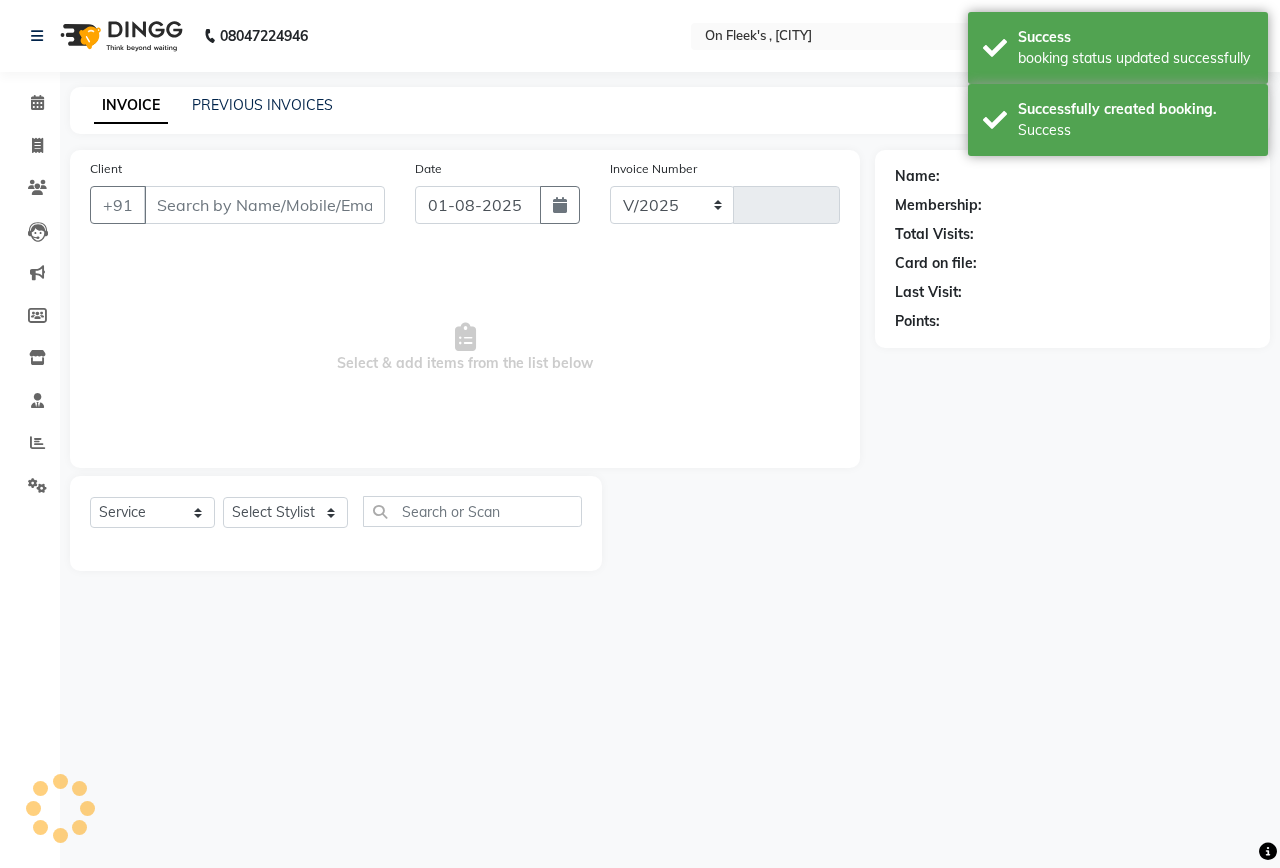 select on "632" 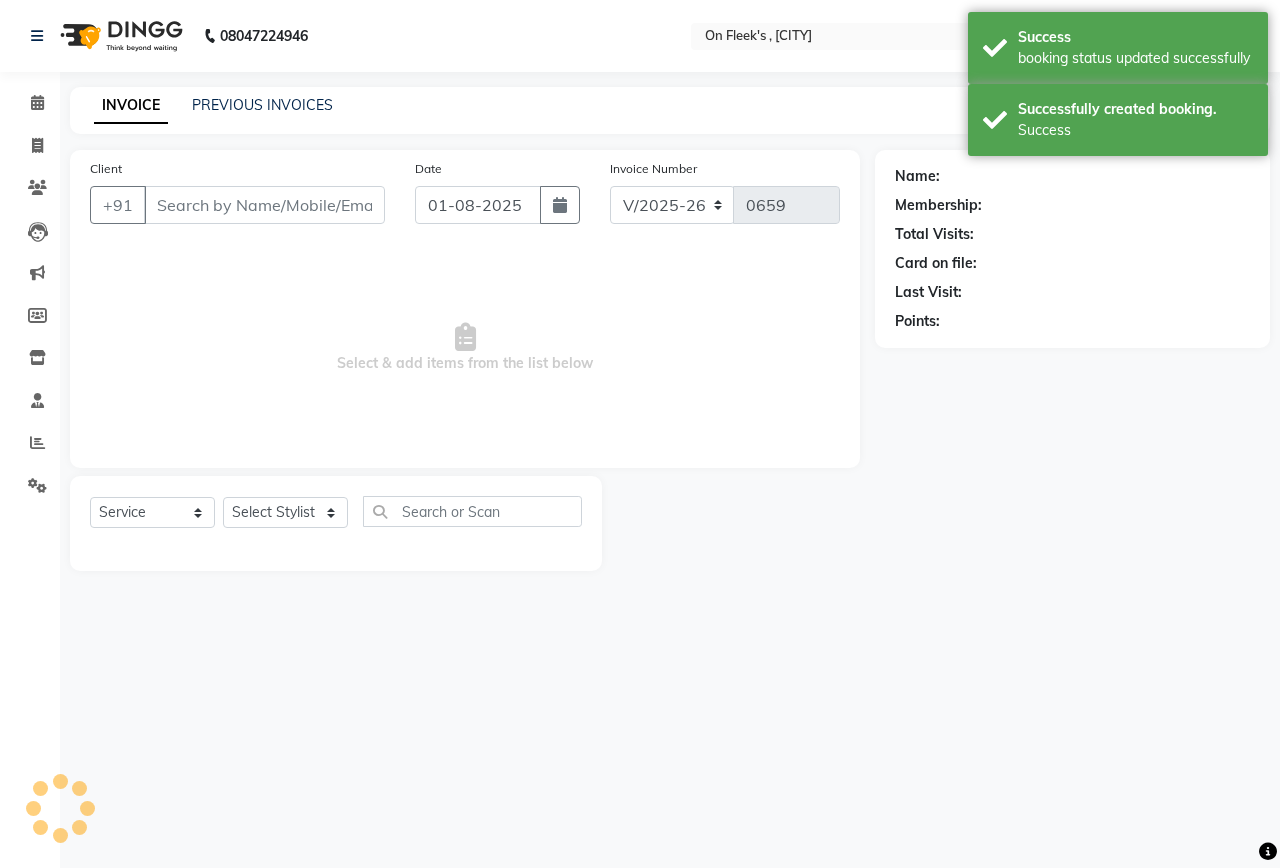 type on "9890844944" 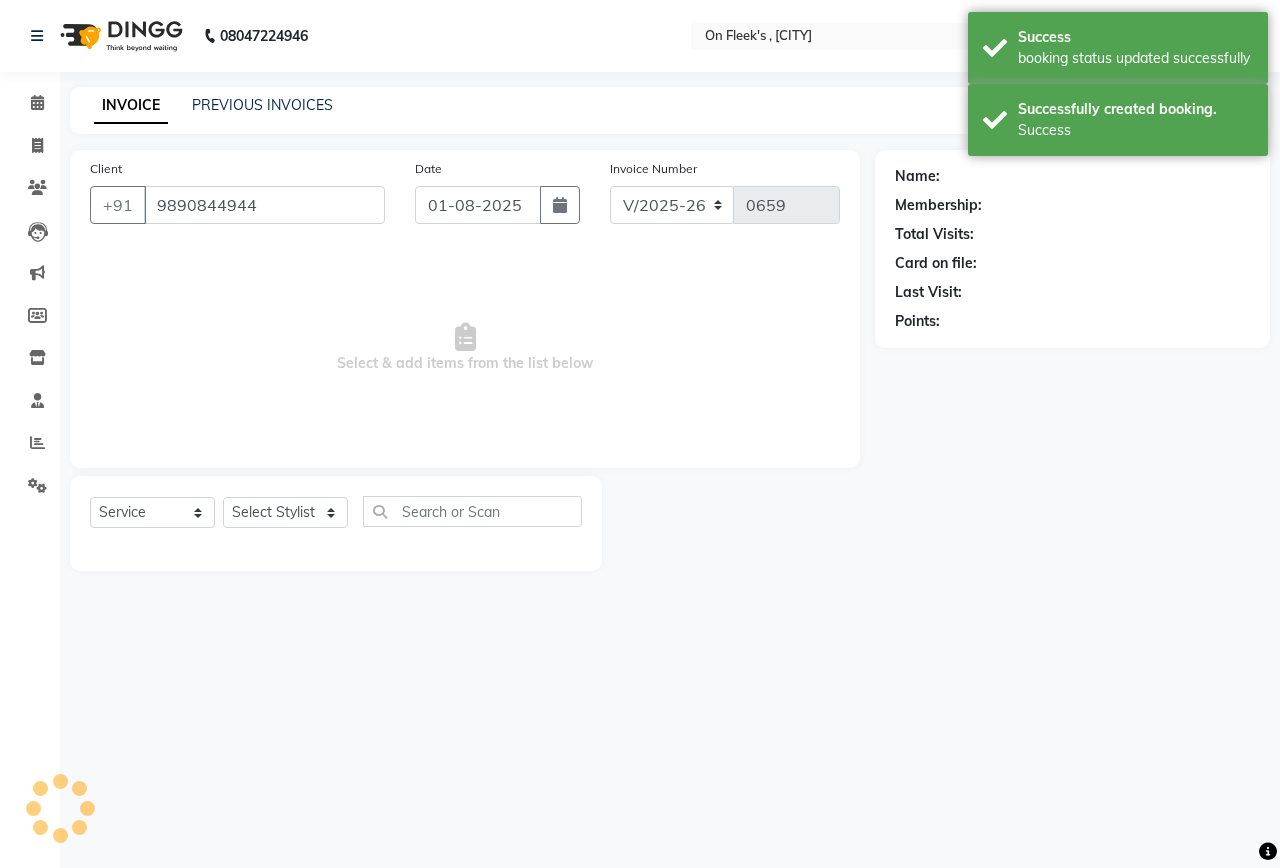 select on "40790" 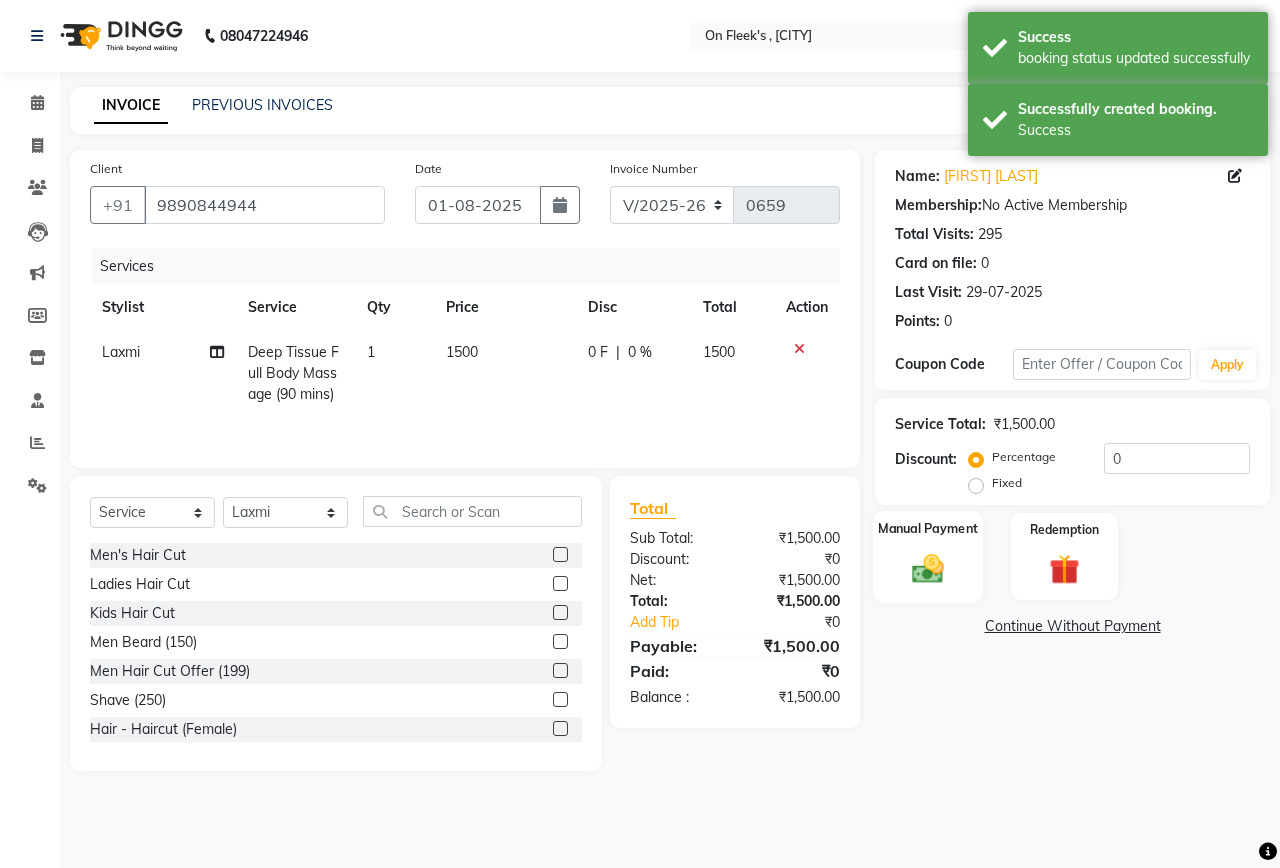 click 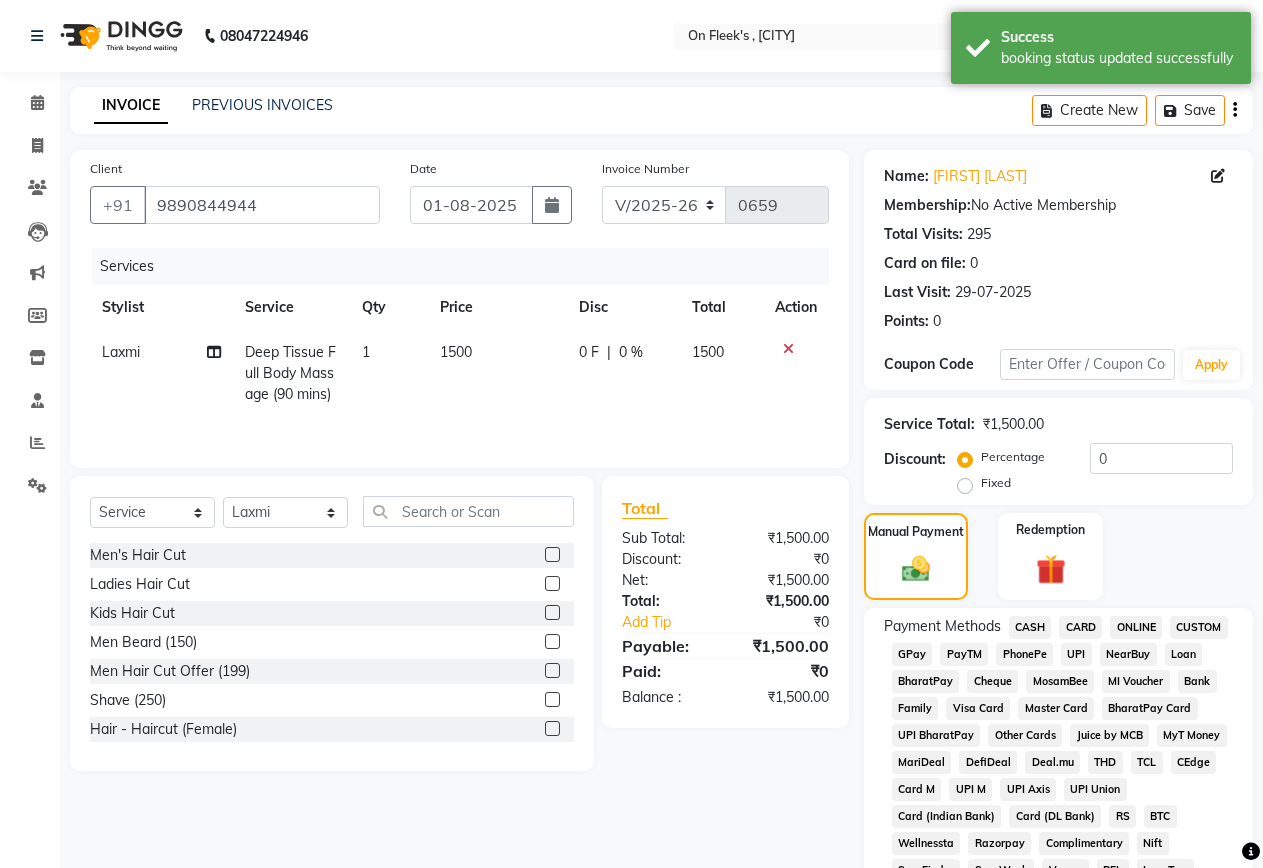 click on "CASH" 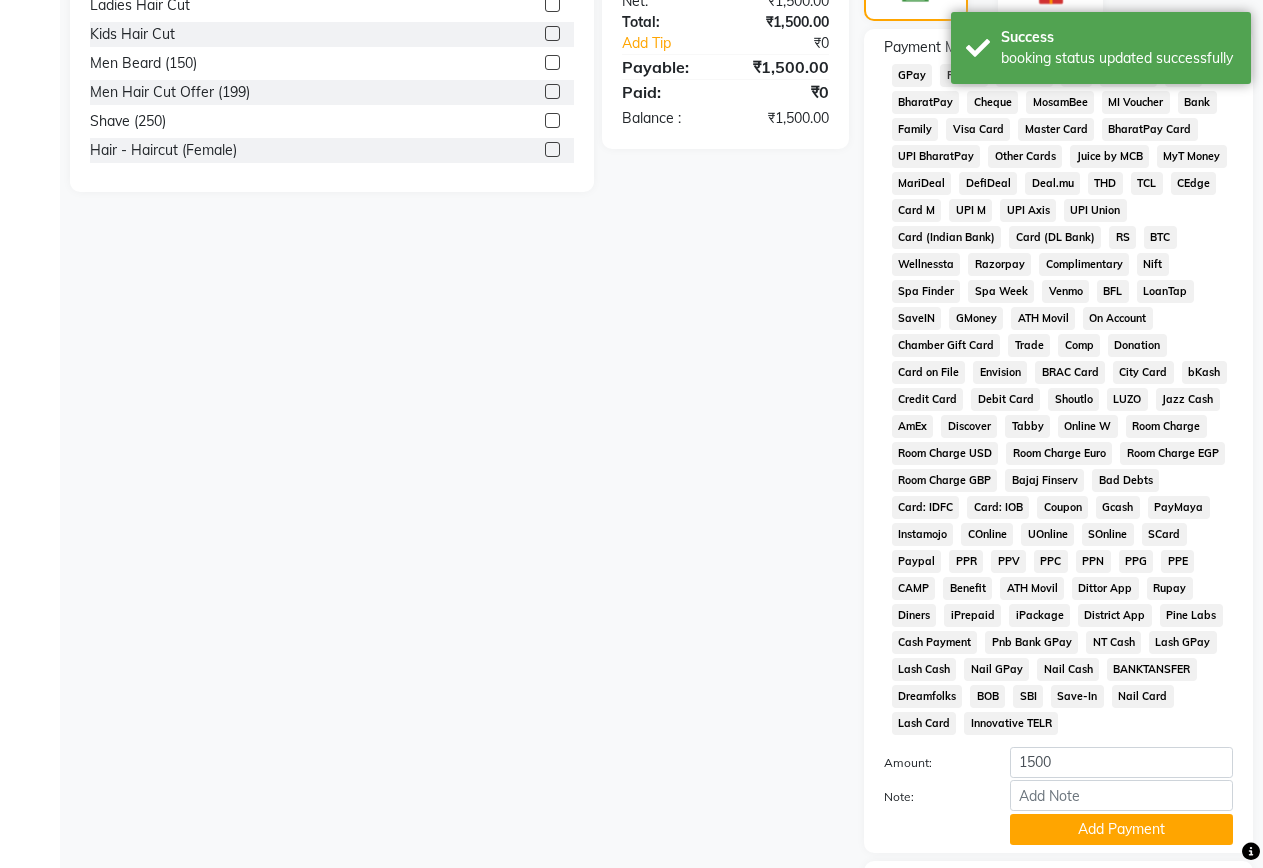 scroll, scrollTop: 600, scrollLeft: 0, axis: vertical 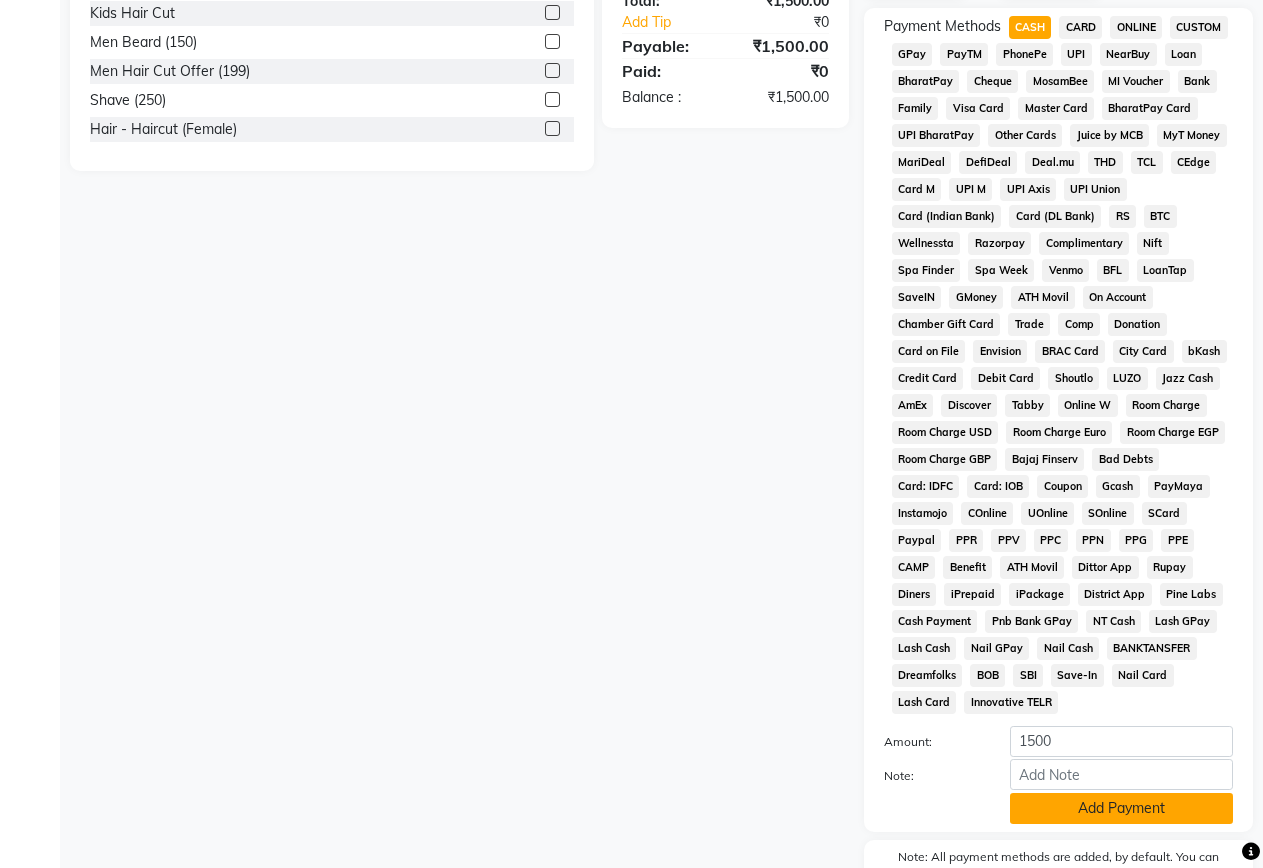 click on "Add Payment" 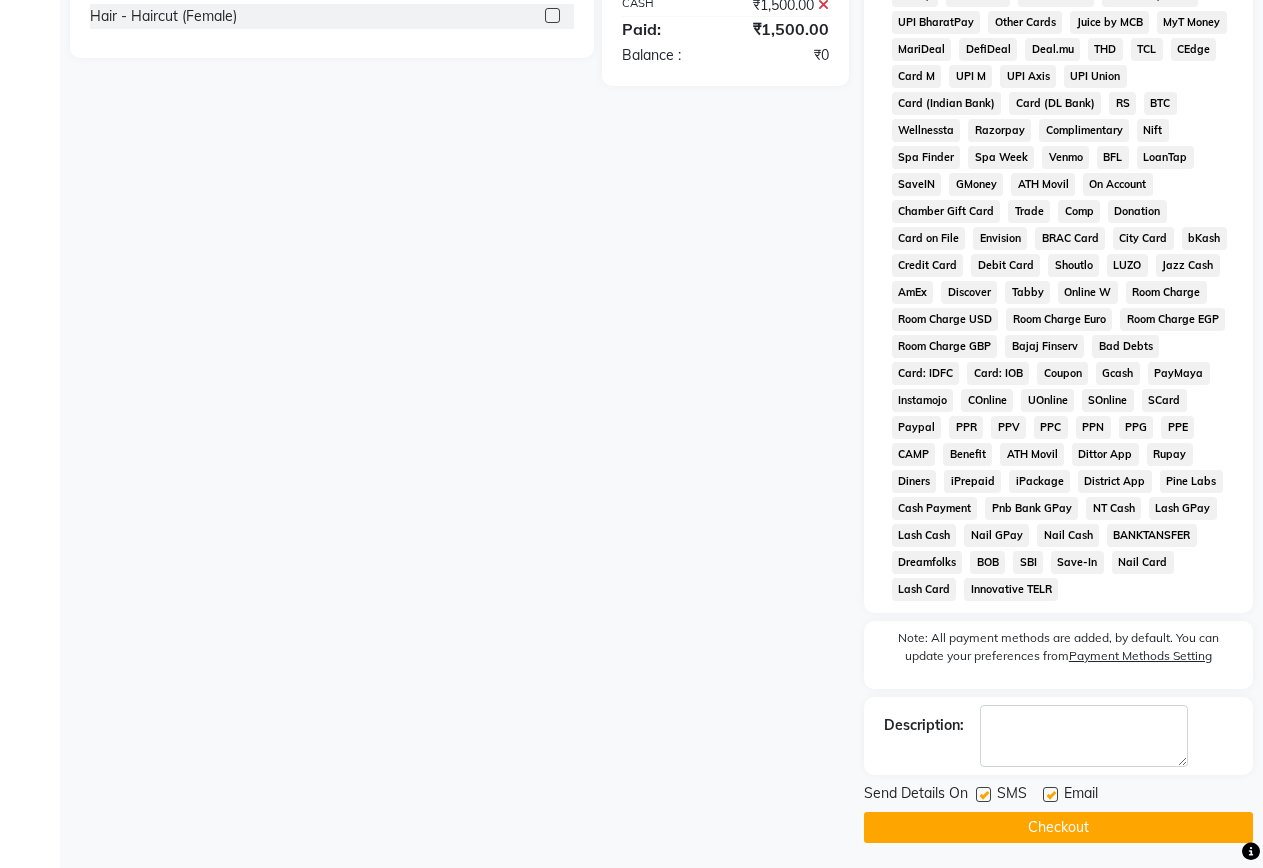 scroll, scrollTop: 718, scrollLeft: 0, axis: vertical 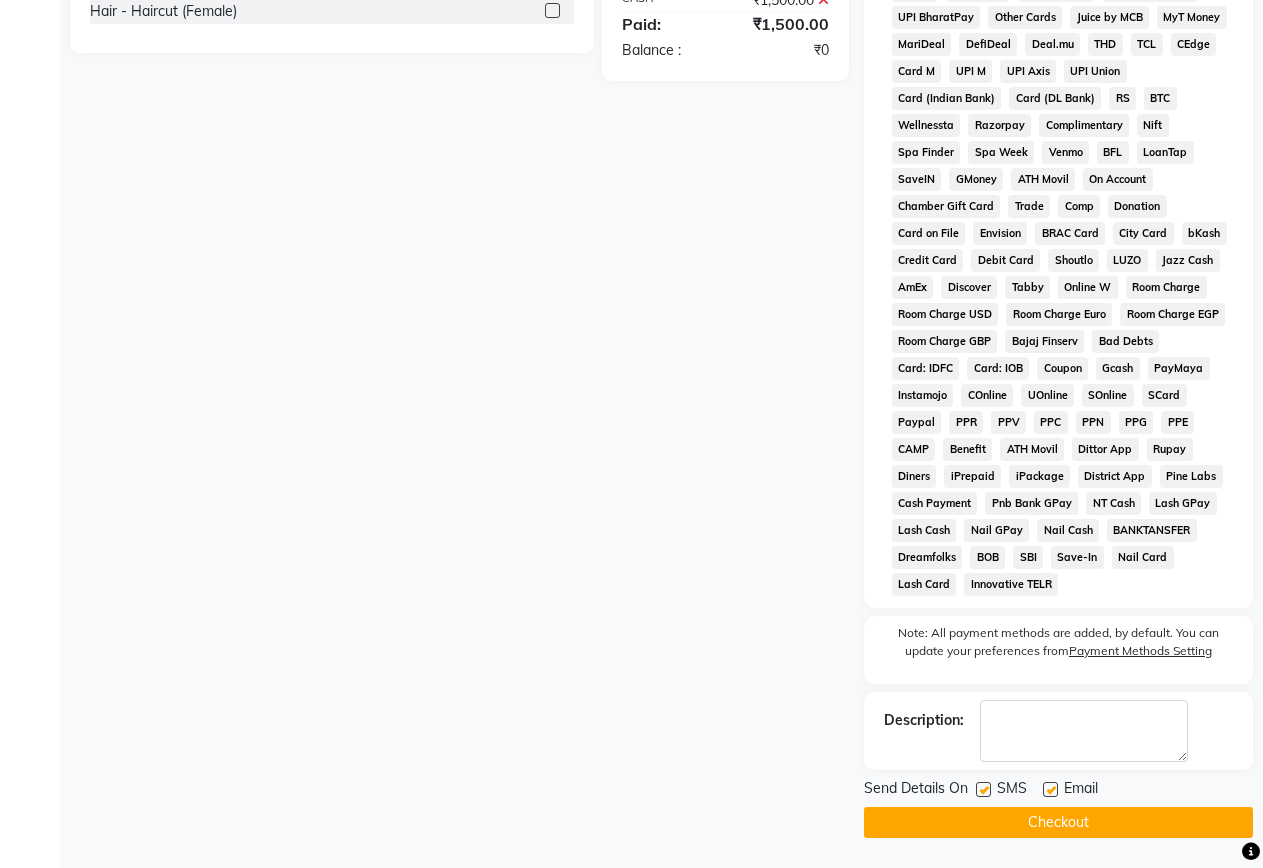 click 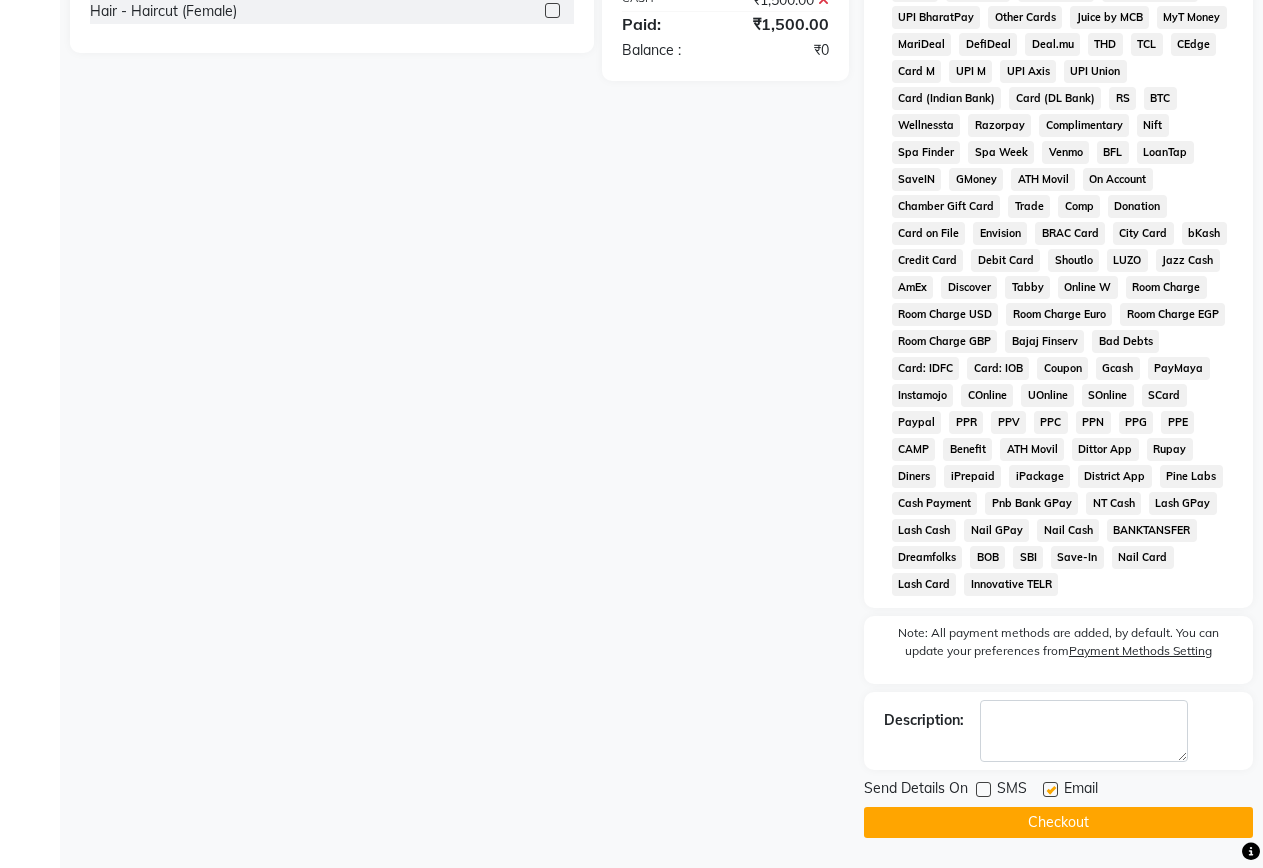 click on "Checkout" 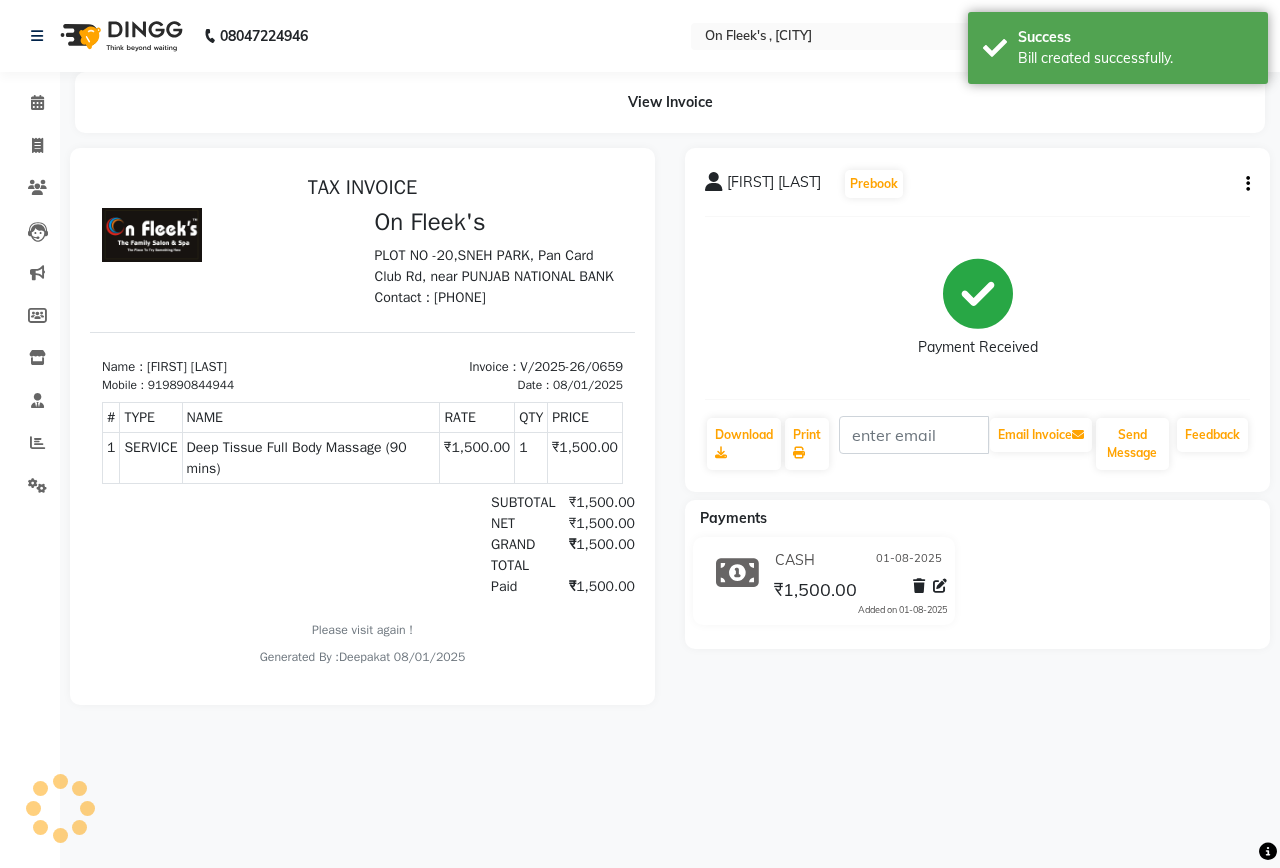 scroll, scrollTop: 0, scrollLeft: 0, axis: both 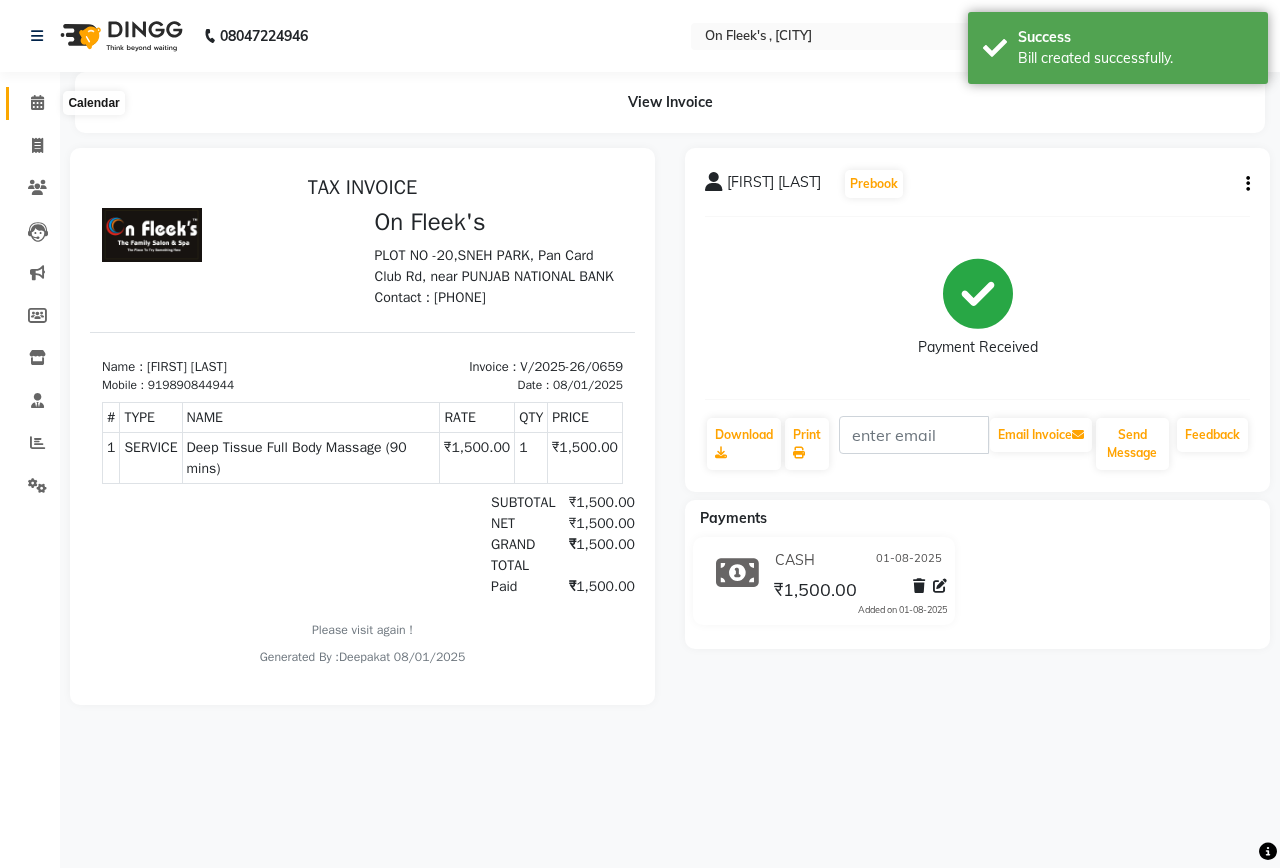 click 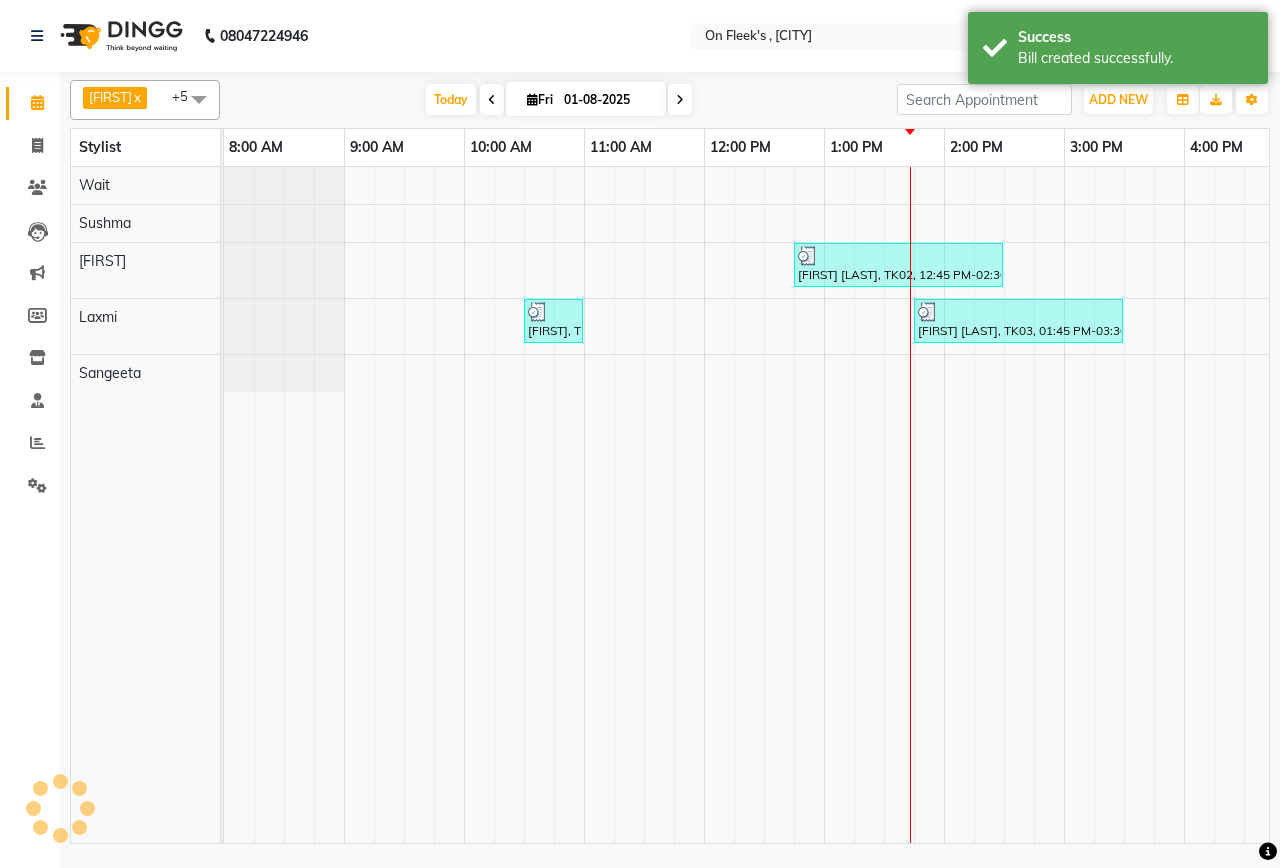 scroll, scrollTop: 0, scrollLeft: 0, axis: both 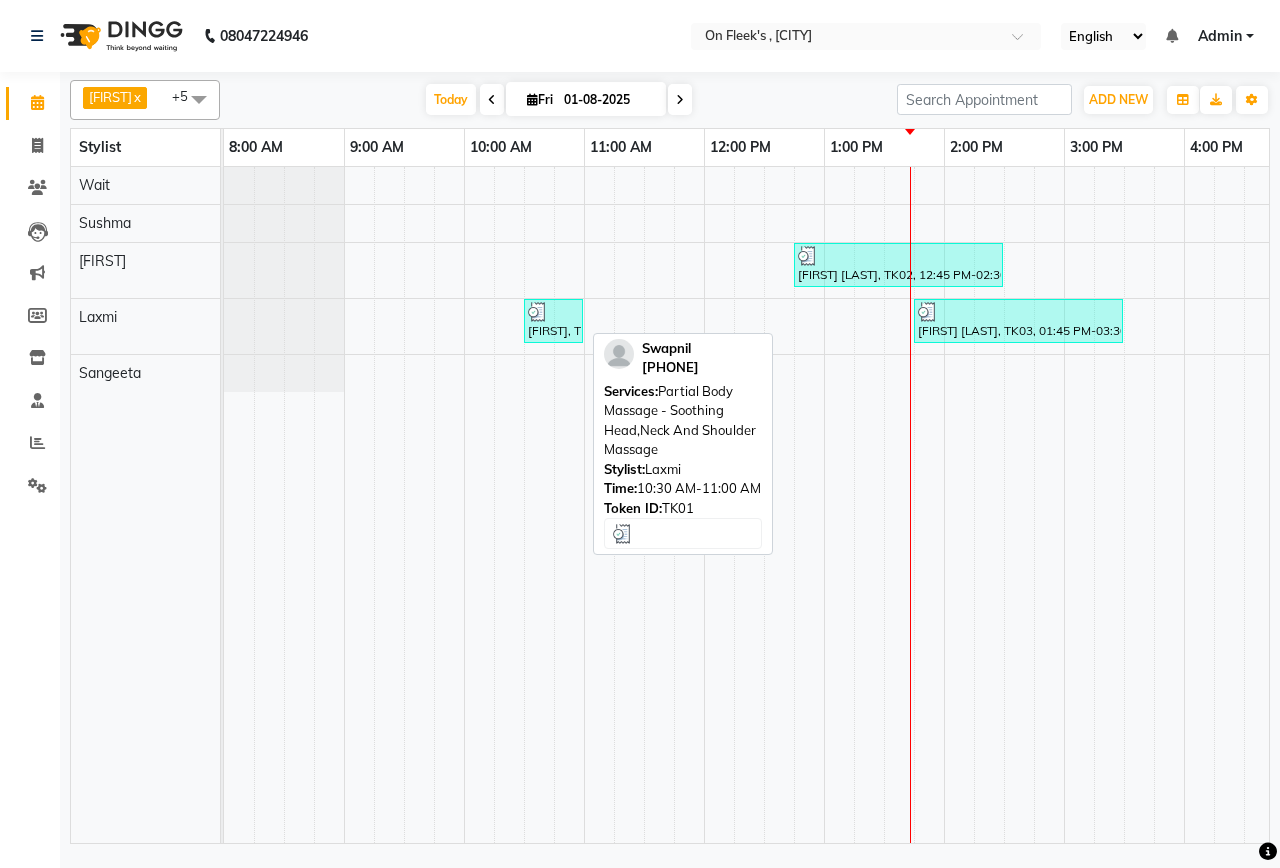 click at bounding box center (538, 312) 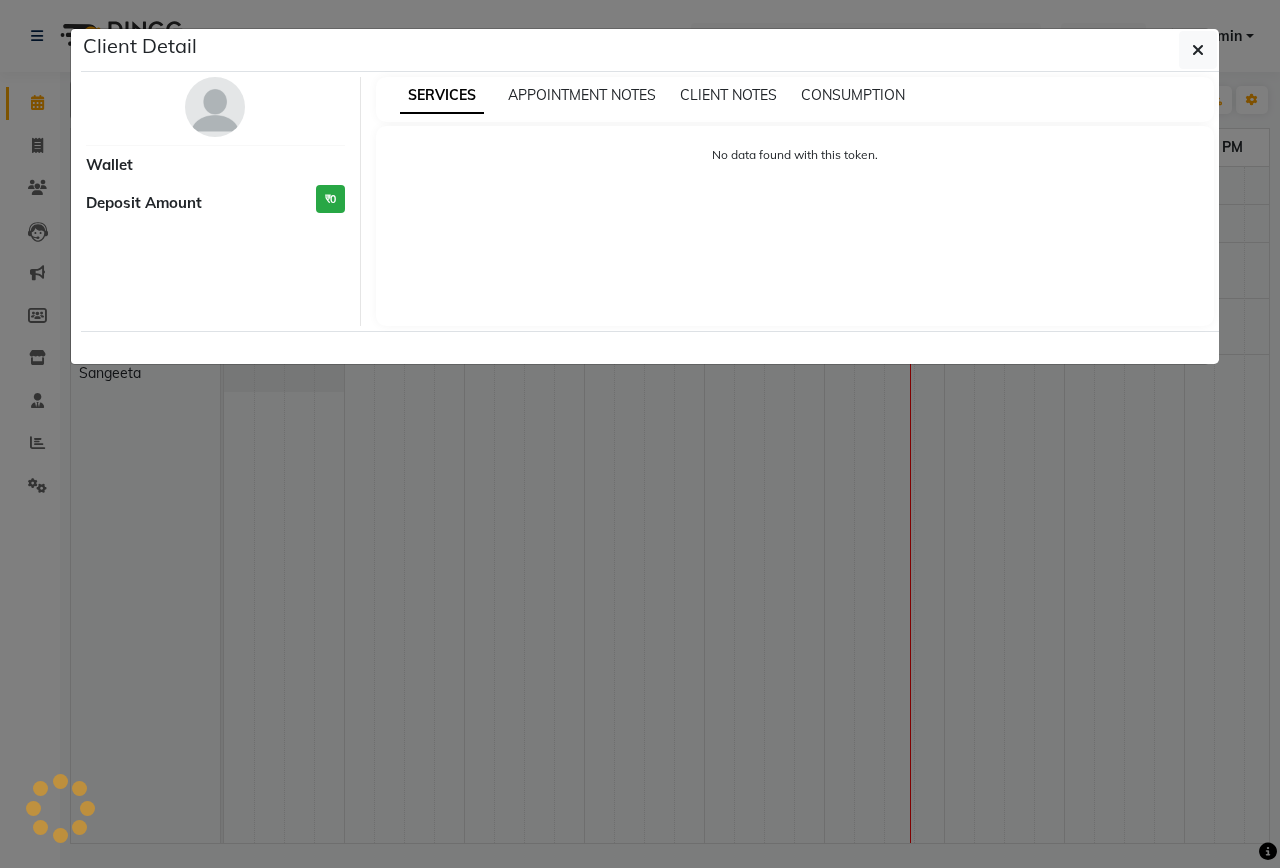 select on "3" 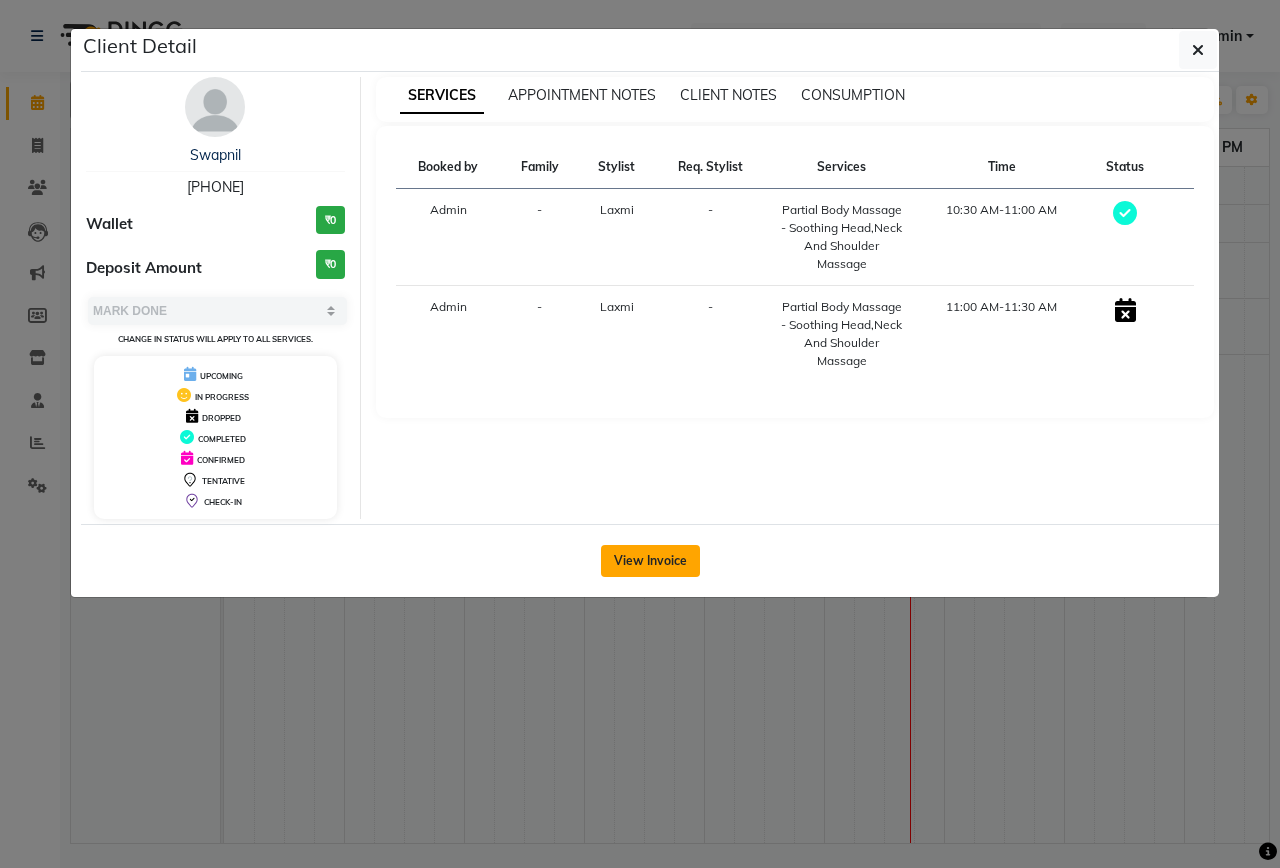 click on "View Invoice" 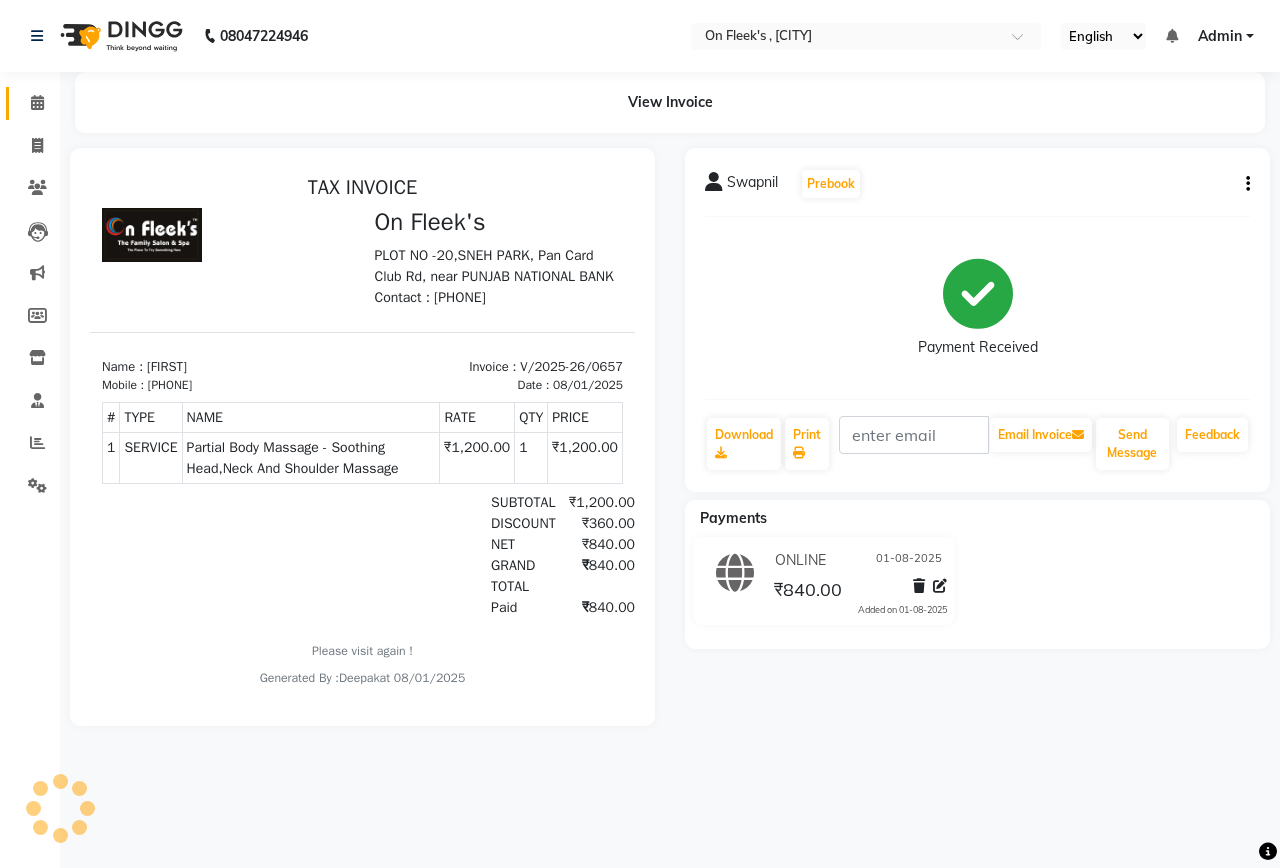 scroll, scrollTop: 0, scrollLeft: 0, axis: both 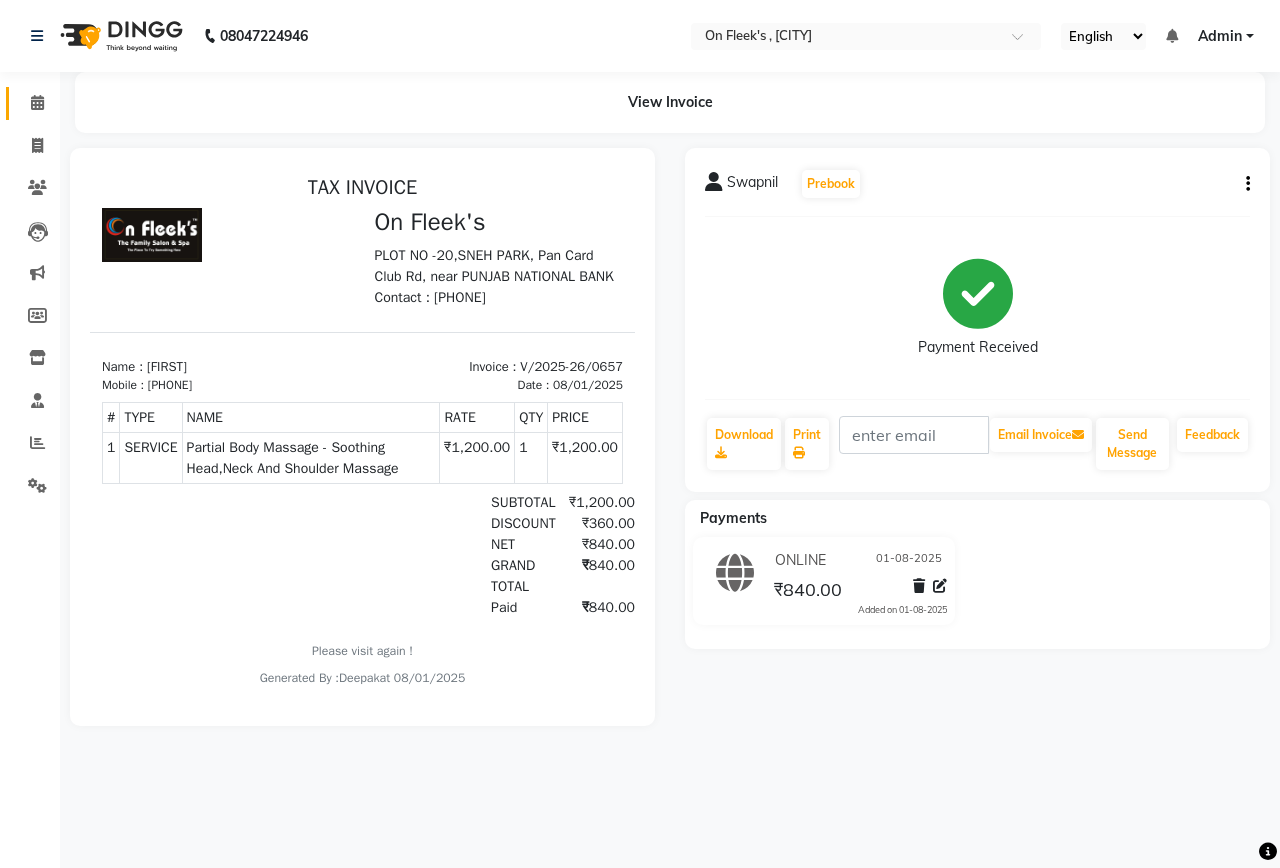 click on "Calendar" 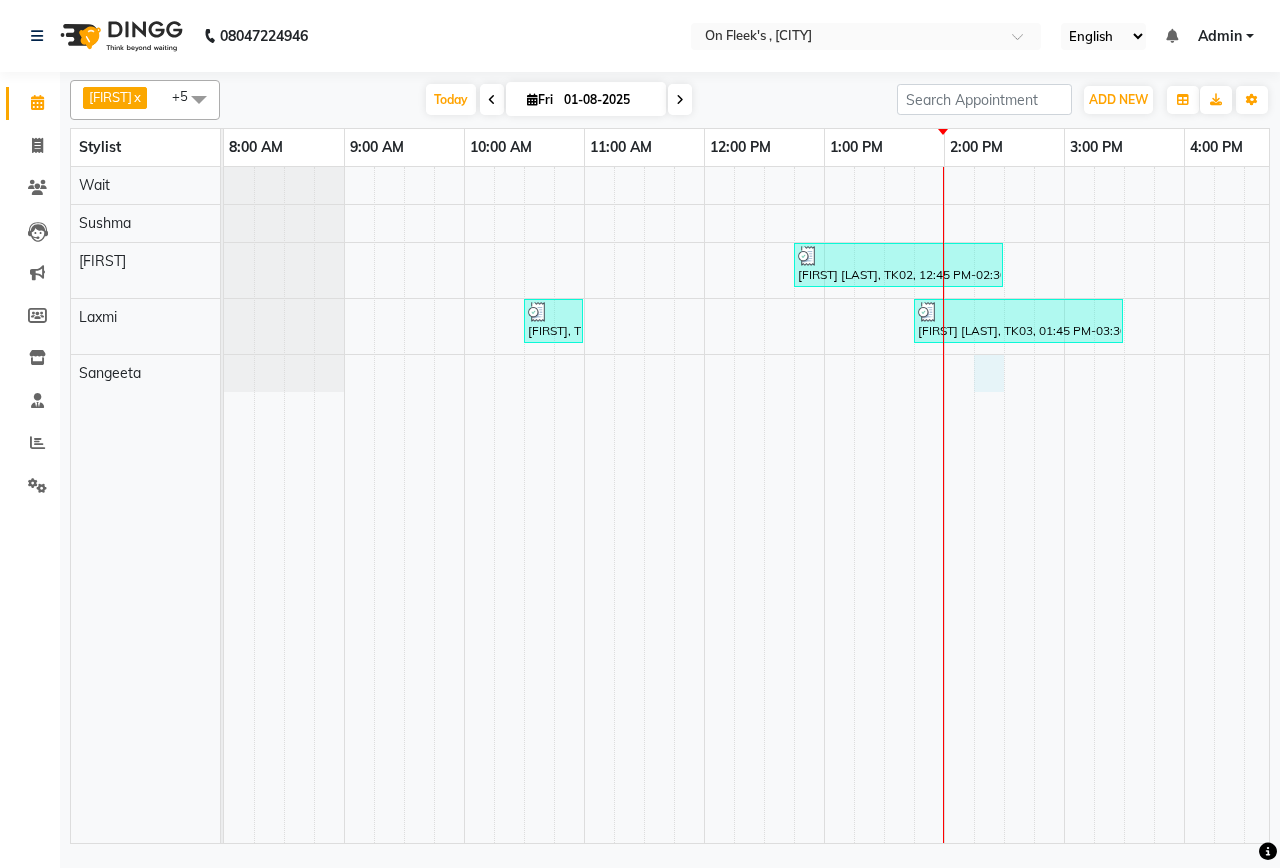 click on "[FIRST] [LAST], TK02, 12:45 PM-02:30 PM, Deep Tissue Full Body Massage (90 mins)      [FIRST], TK01, 10:30 AM-11:00 AM, Partial Body Massage - Soothing Head,Neck And Shoulder Massage     [FIRST] [LAST], TK03, 01:45 PM-03:30 PM, Deep Tissue Full Body Massage (90 mins)" at bounding box center (1124, 505) 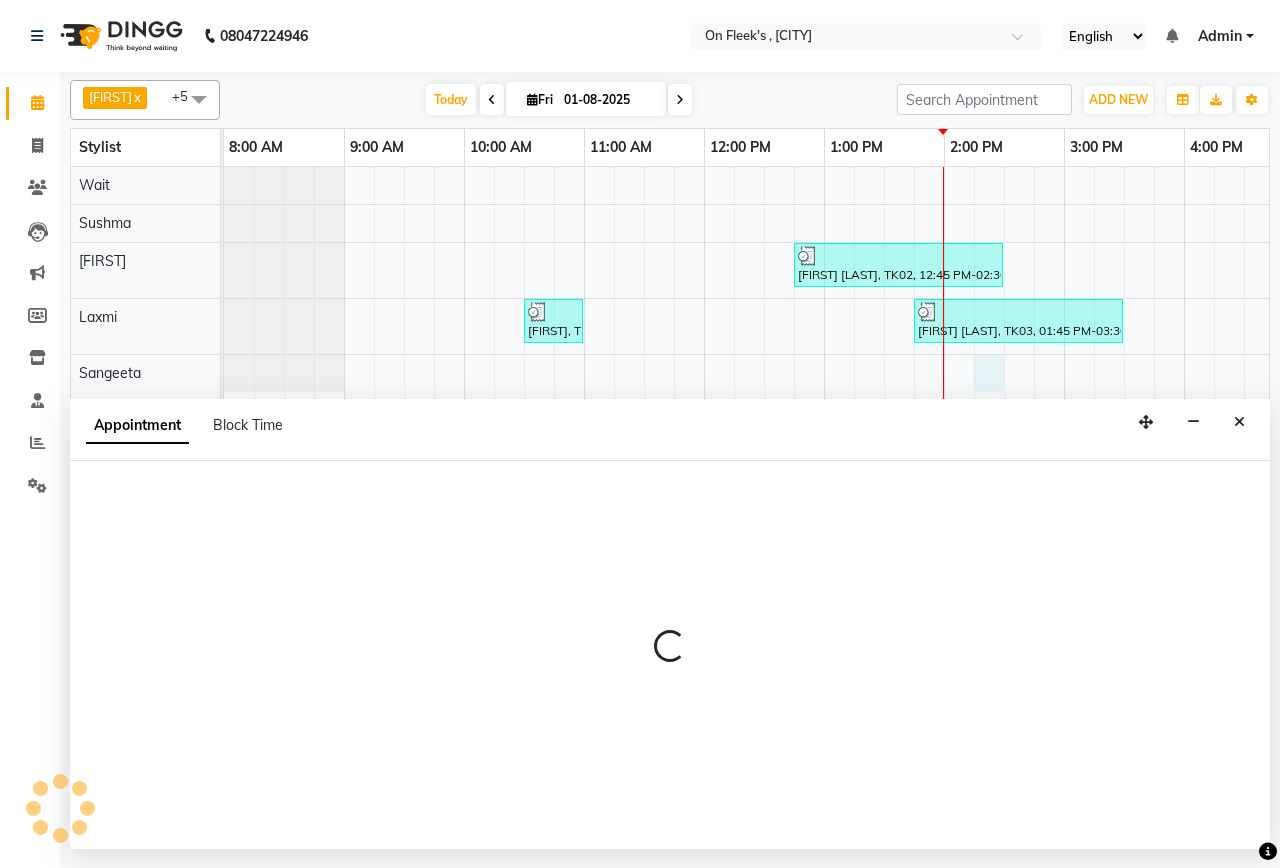 select on "64480" 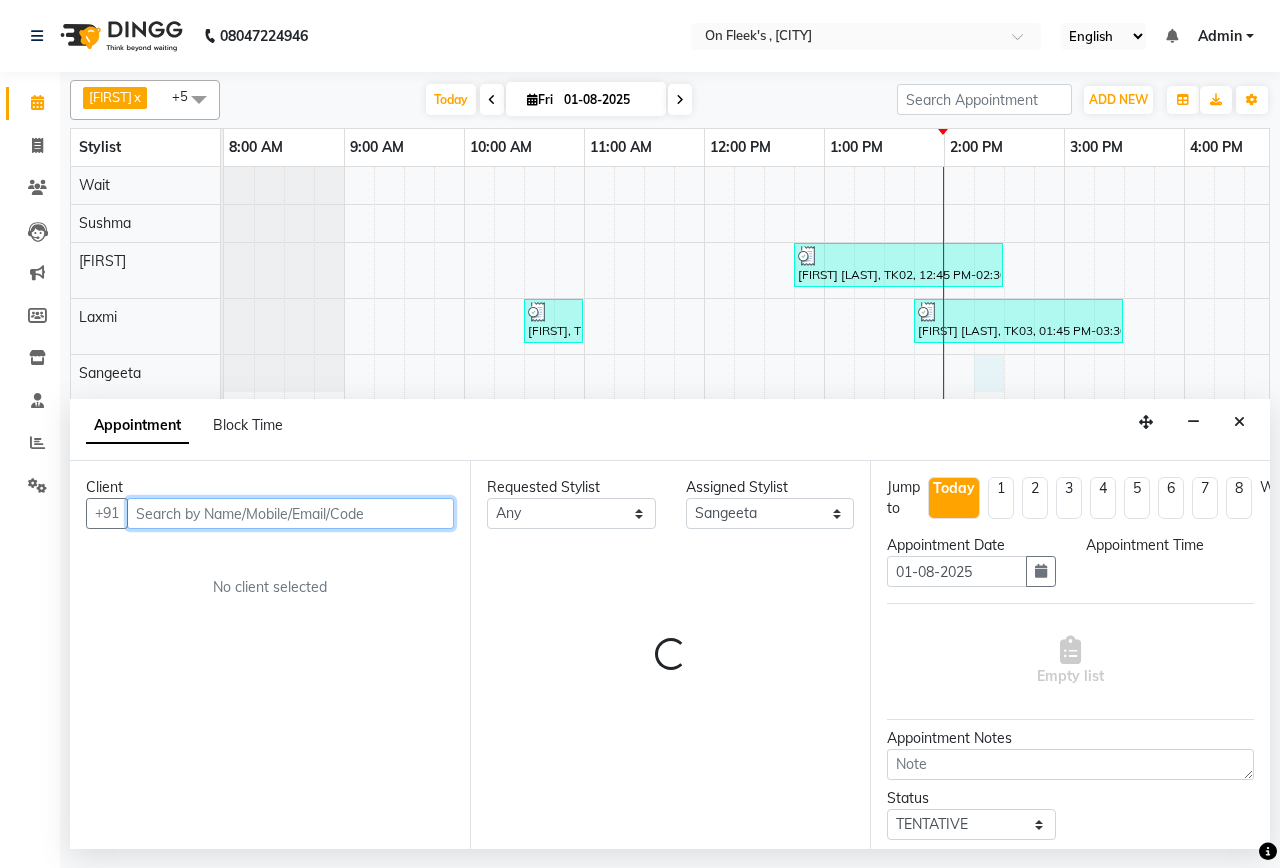 select on "855" 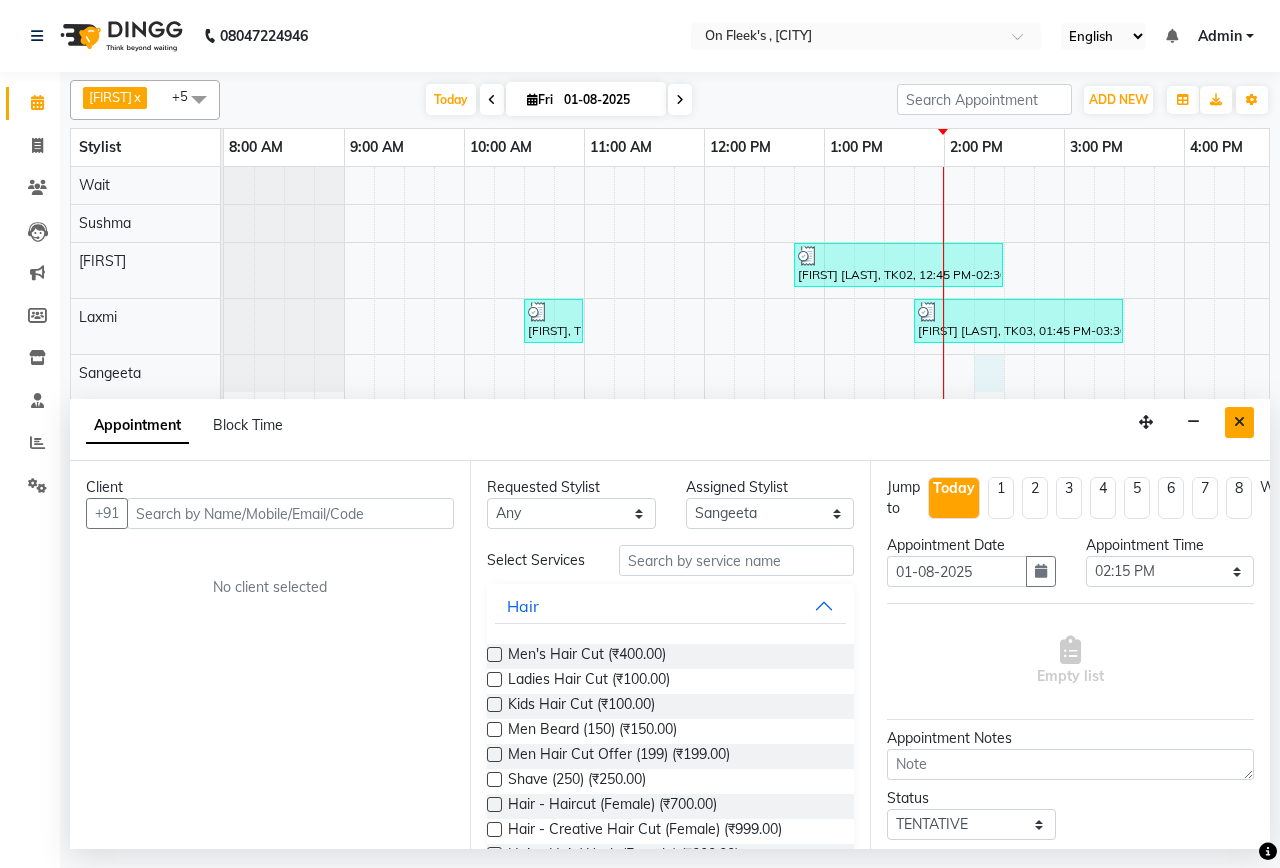 click at bounding box center (1239, 422) 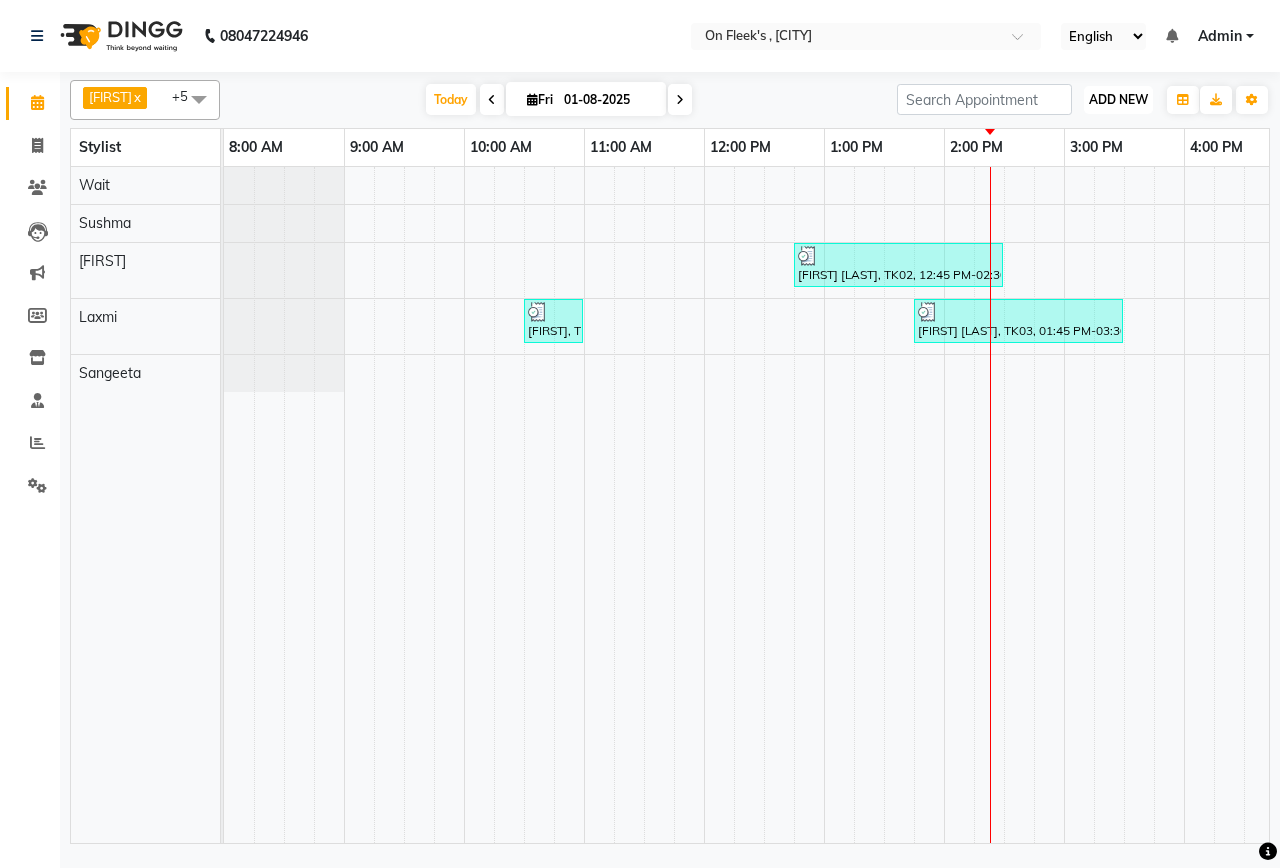 click on "ADD NEW Toggle Dropdown" at bounding box center [1118, 100] 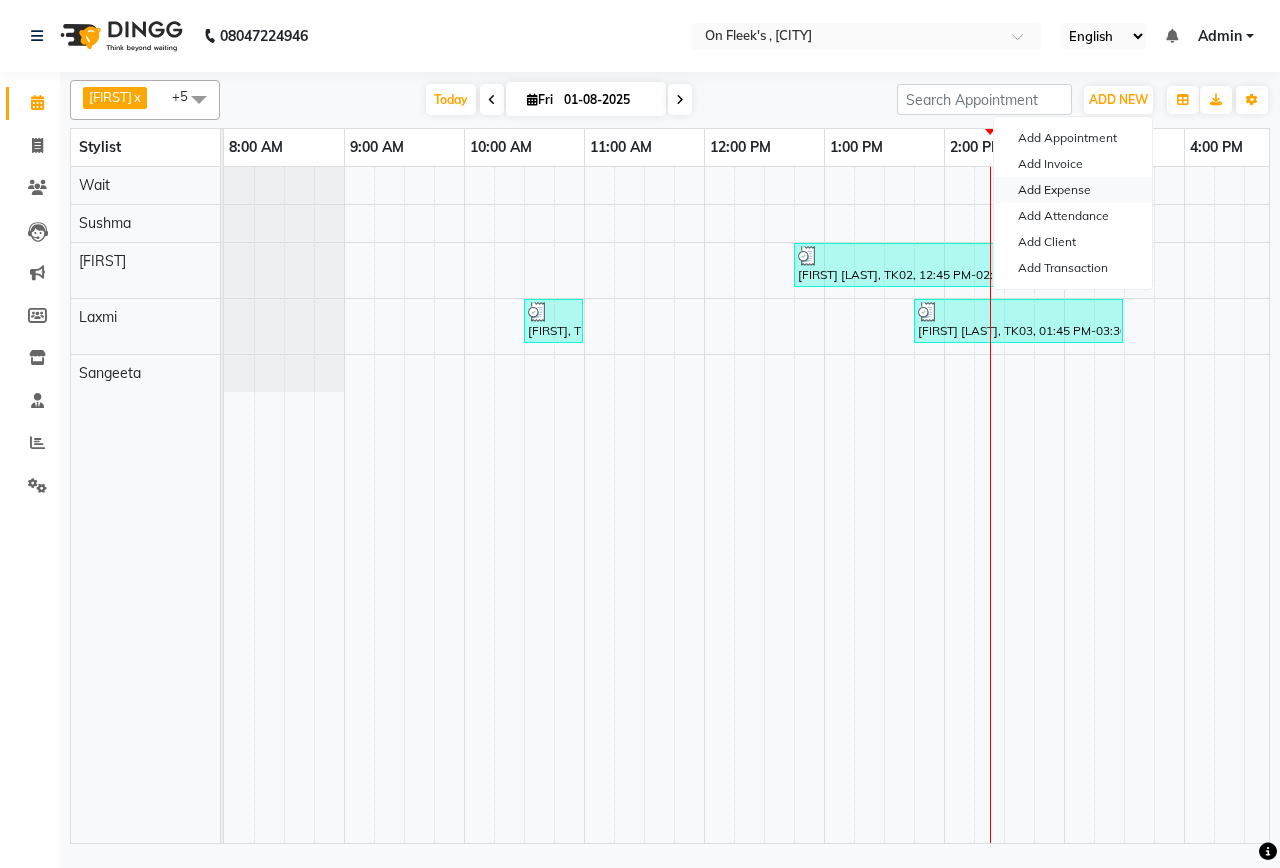 click on "Add Expense" at bounding box center [1073, 190] 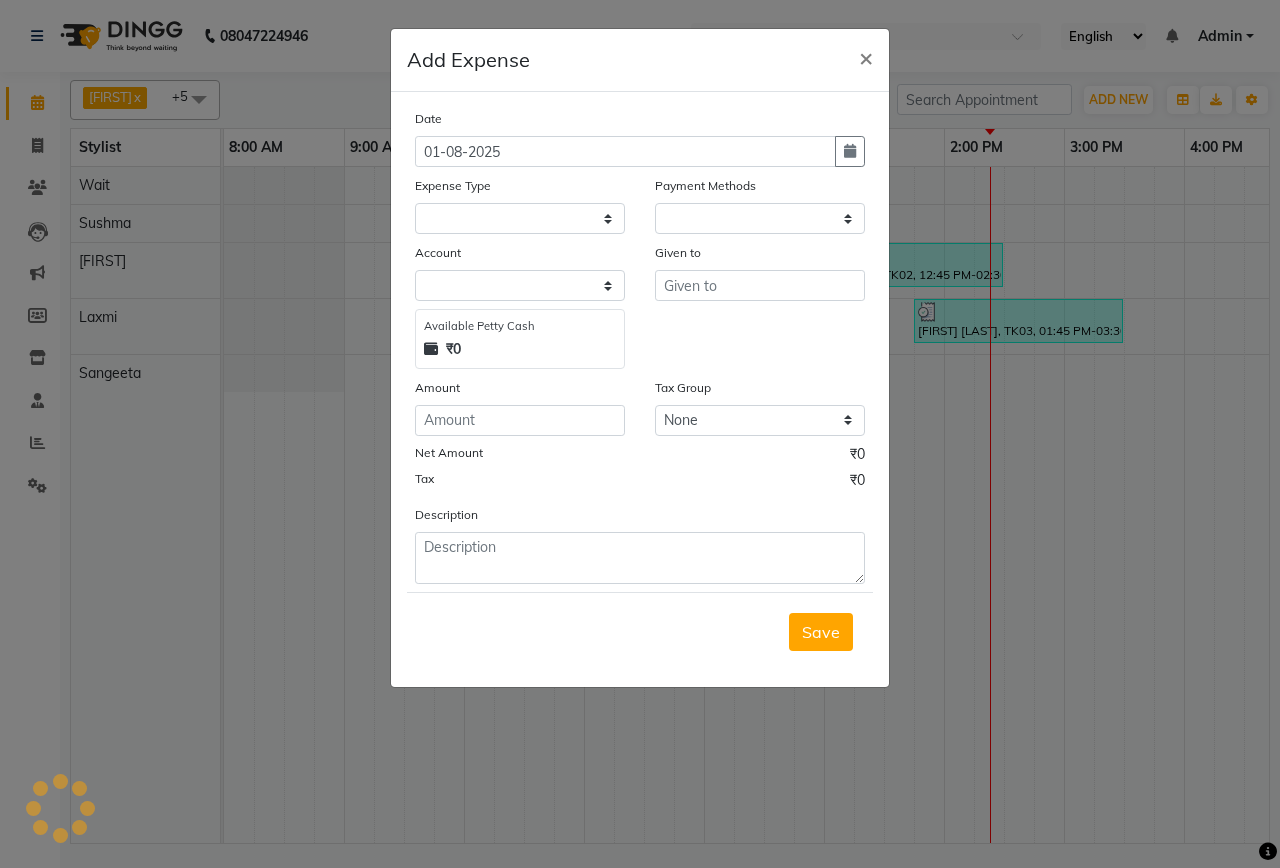 select on "1" 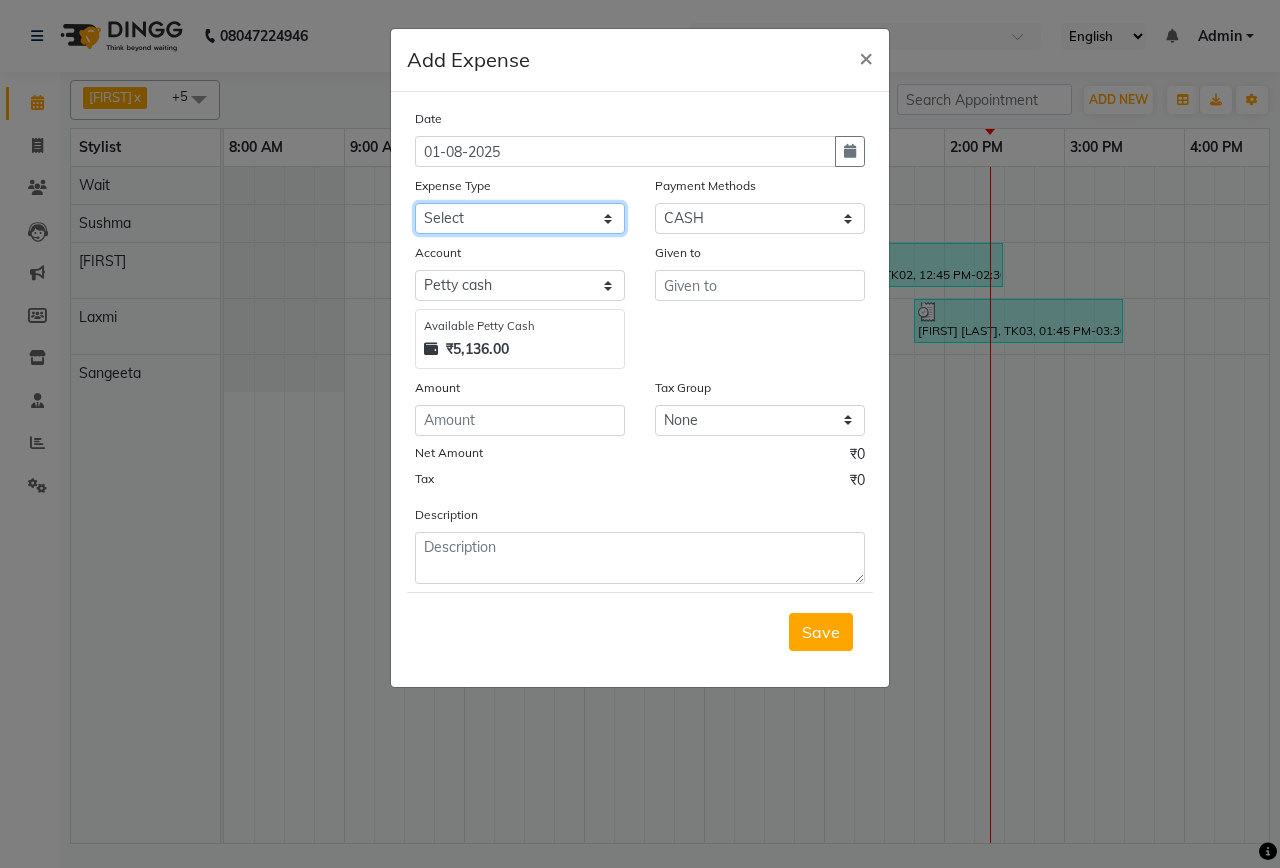 click on "Select Advance Salary Bank charges Car maintenance  Cash transfer to bank Cash transfer to hub Client Snacks Clinical charges Equipment Fuel Govt fee Incentive Insurance International purchase Loan Repayment Maintenance Marketing Miscellaneous MRA Other Pantry Product Rent Salary Staff Snacks Tax Tea & Refreshment Utilities" 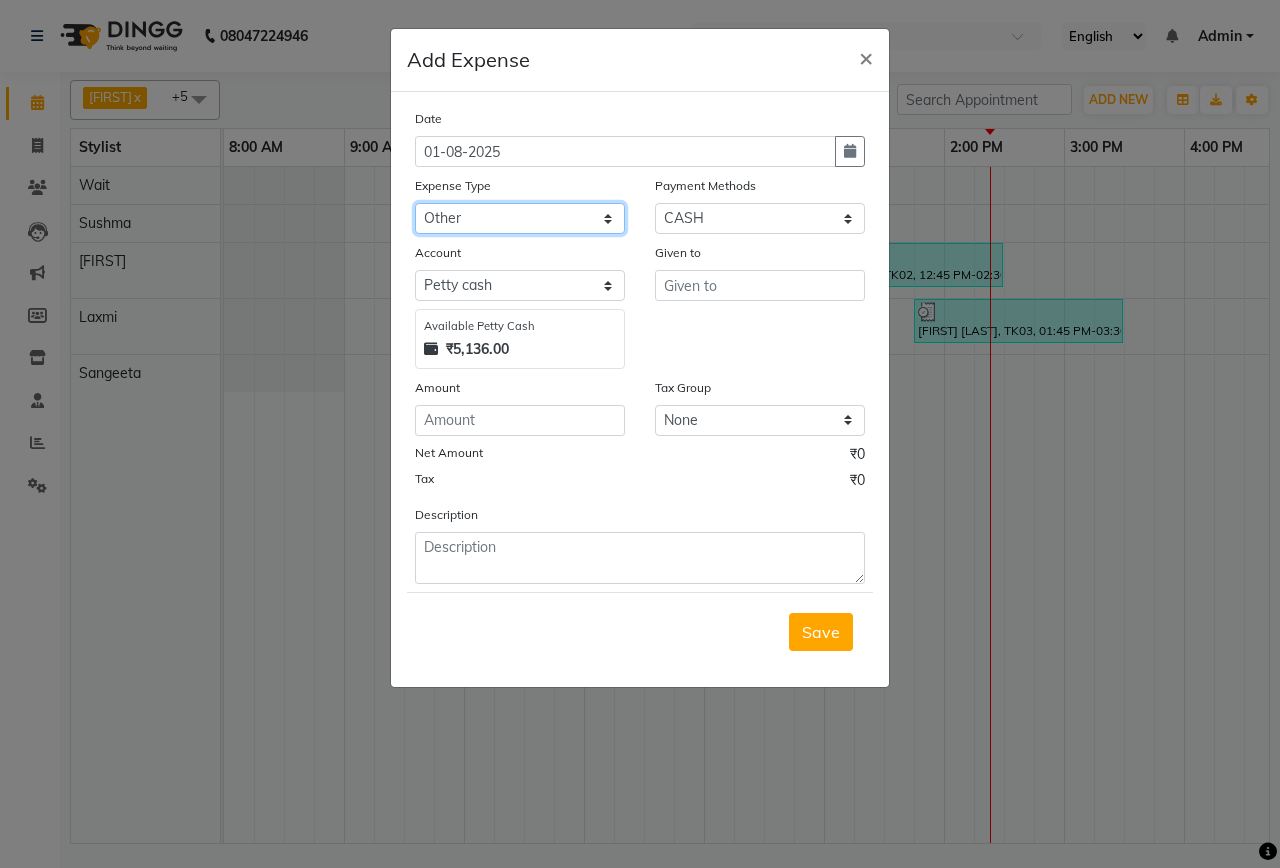click on "Select Advance Salary Bank charges Car maintenance  Cash transfer to bank Cash transfer to hub Client Snacks Clinical charges Equipment Fuel Govt fee Incentive Insurance International purchase Loan Repayment Maintenance Marketing Miscellaneous MRA Other Pantry Product Rent Salary Staff Snacks Tax Tea & Refreshment Utilities" 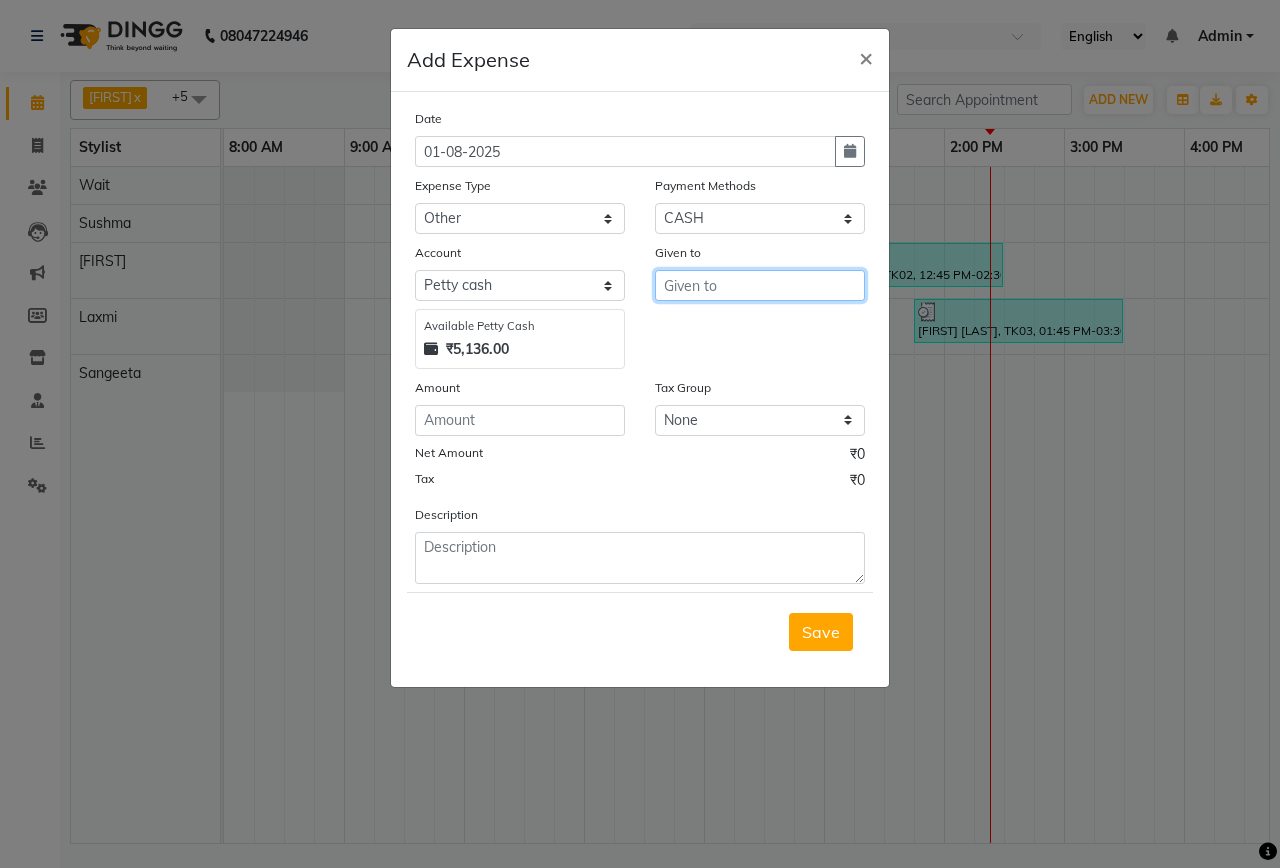 click at bounding box center [760, 285] 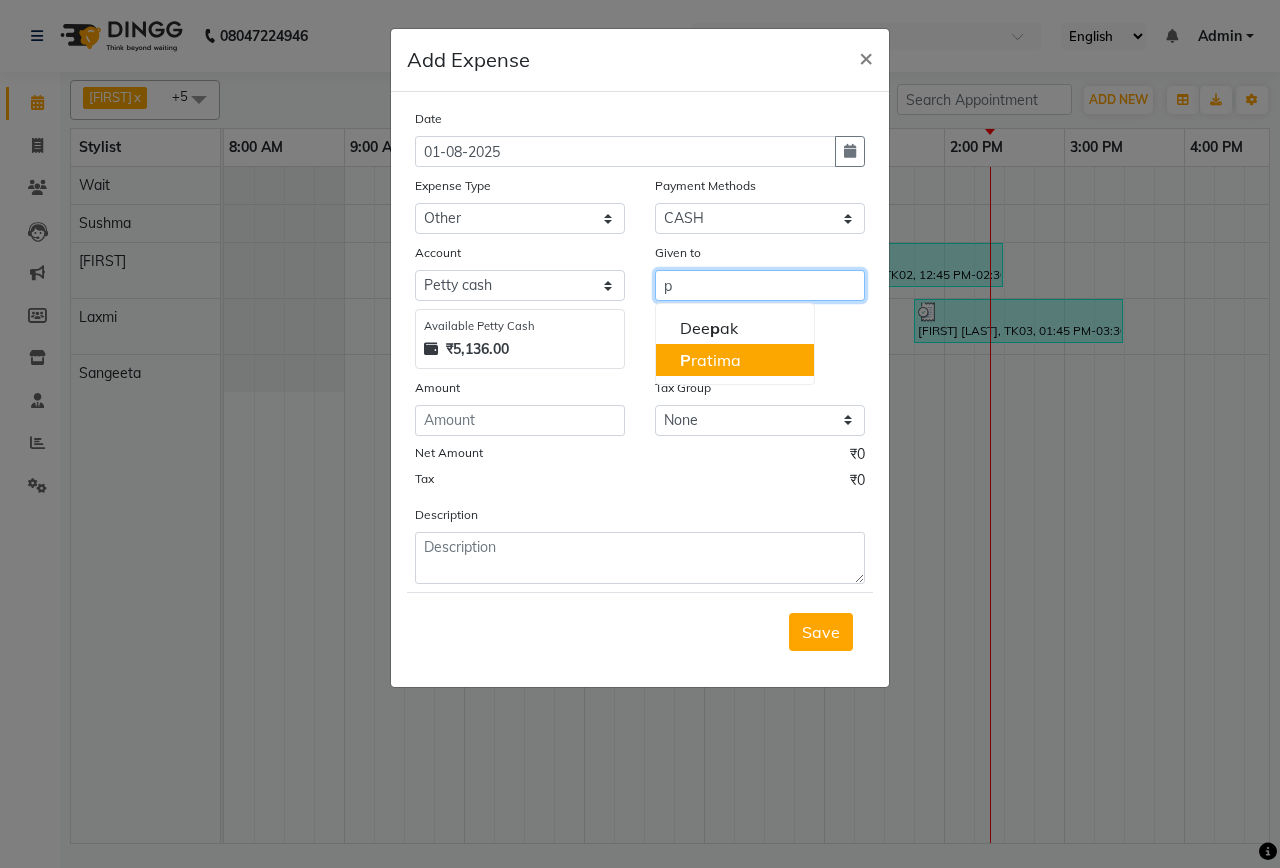 click on "[FIRST]" at bounding box center [735, 360] 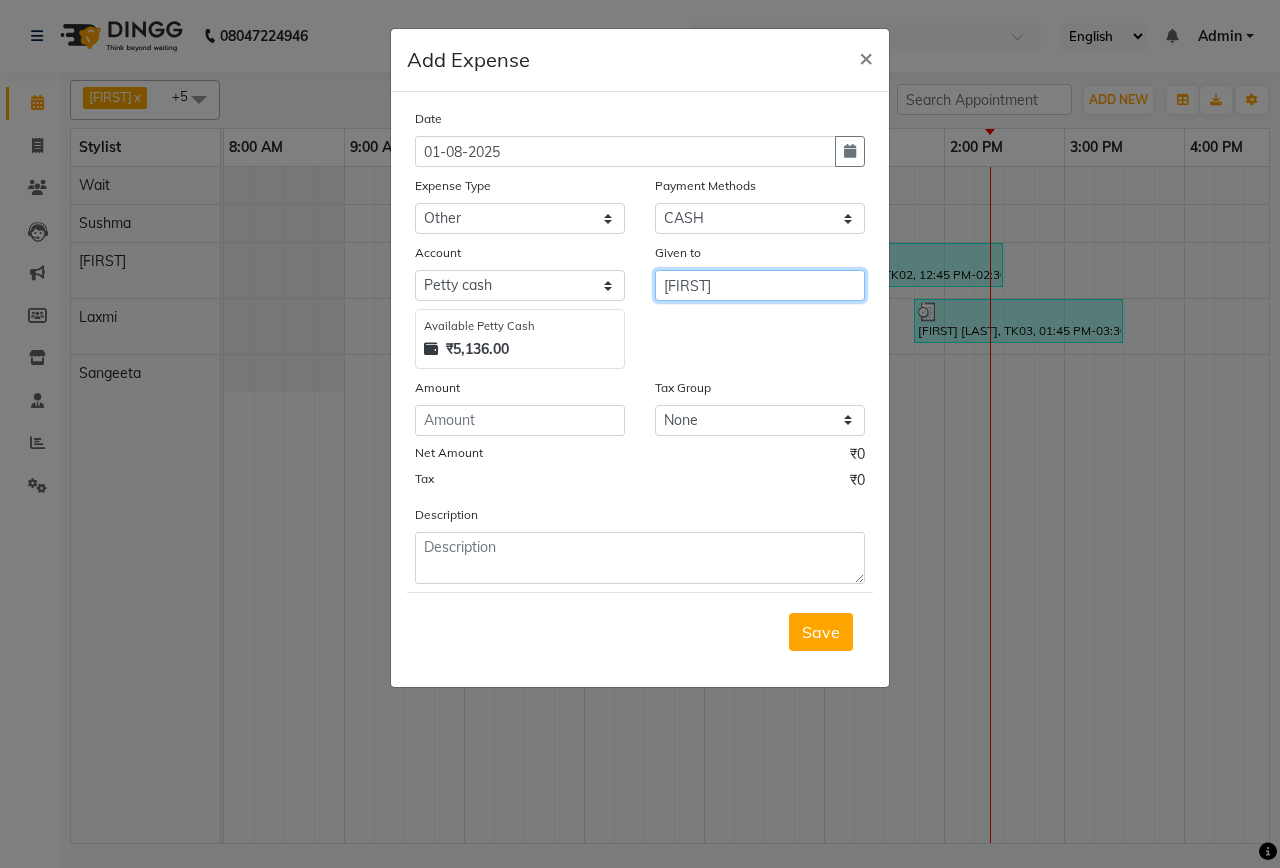type on "[FIRST]" 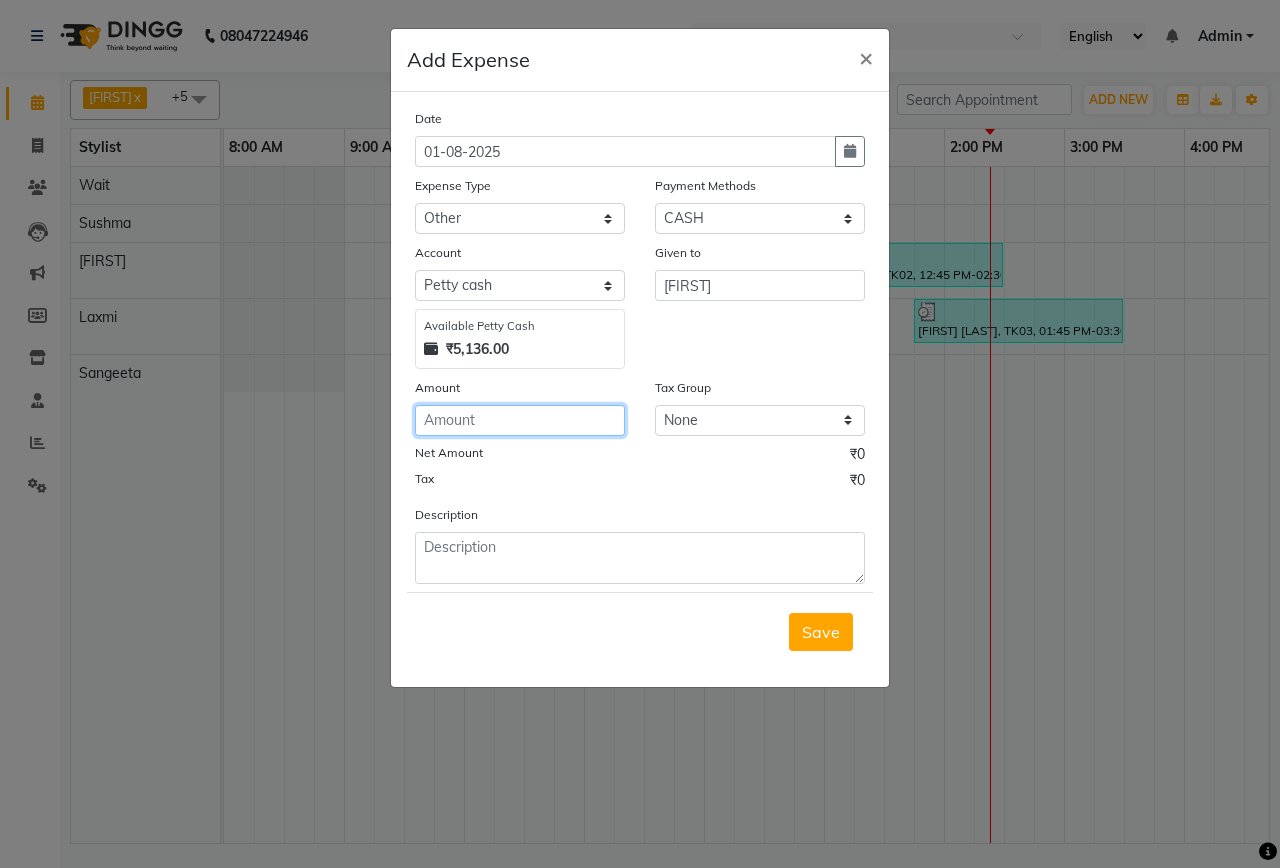 click 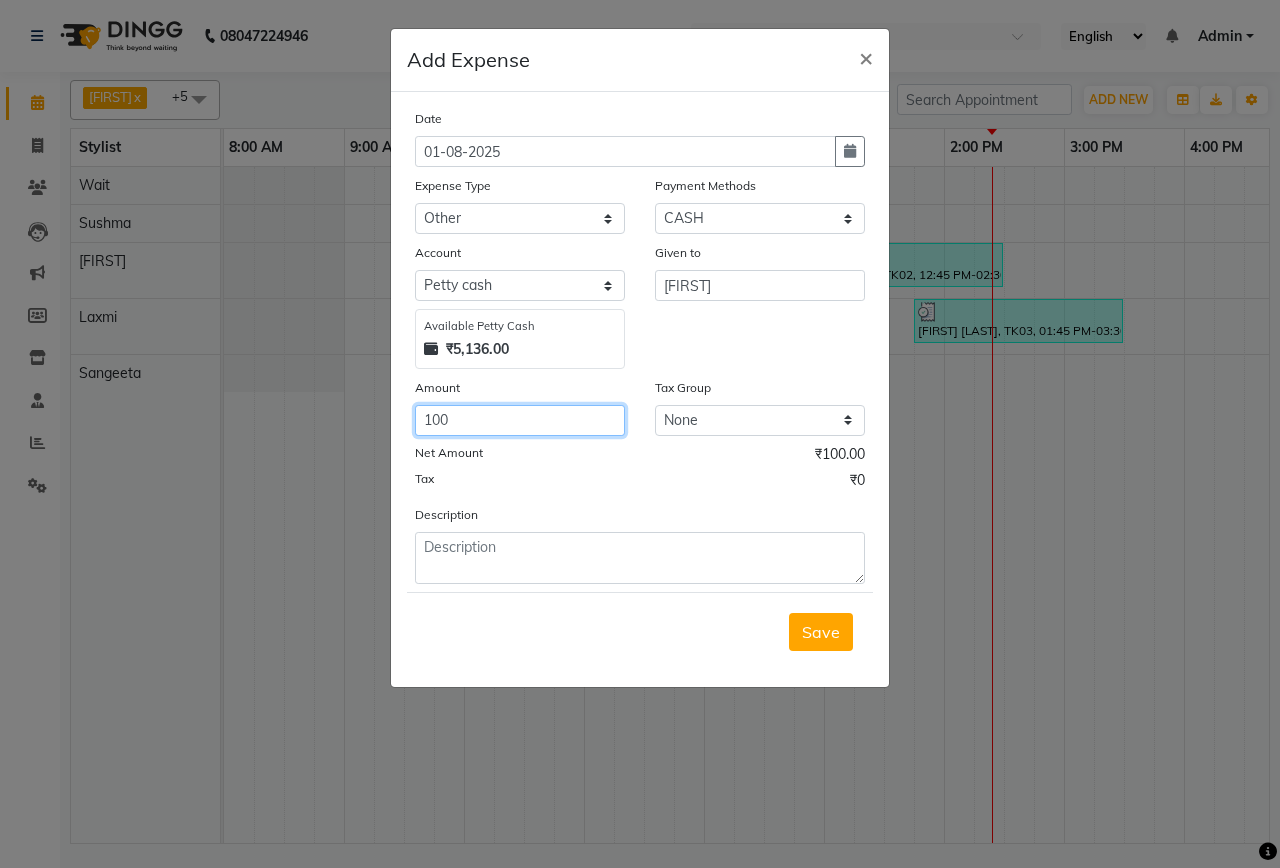 type on "100" 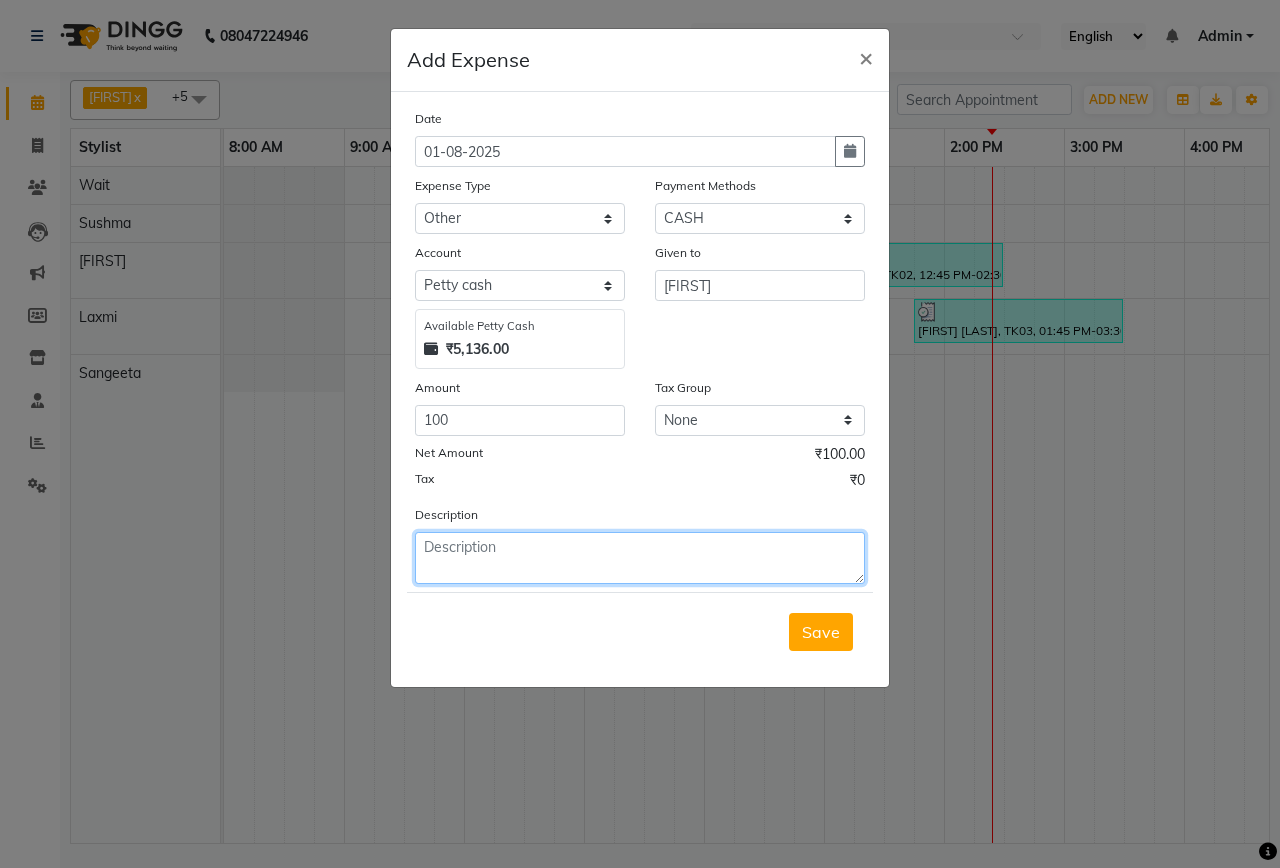 click 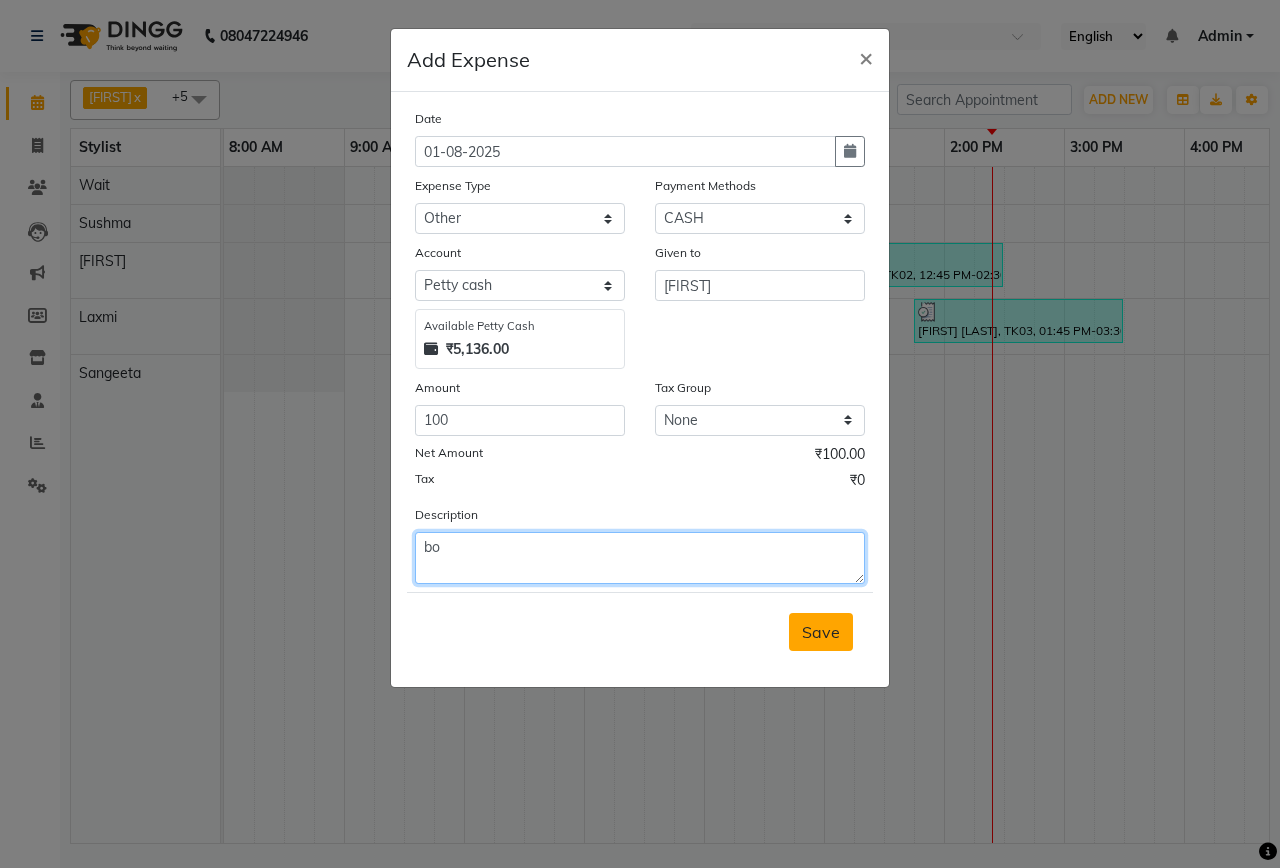 type on "b" 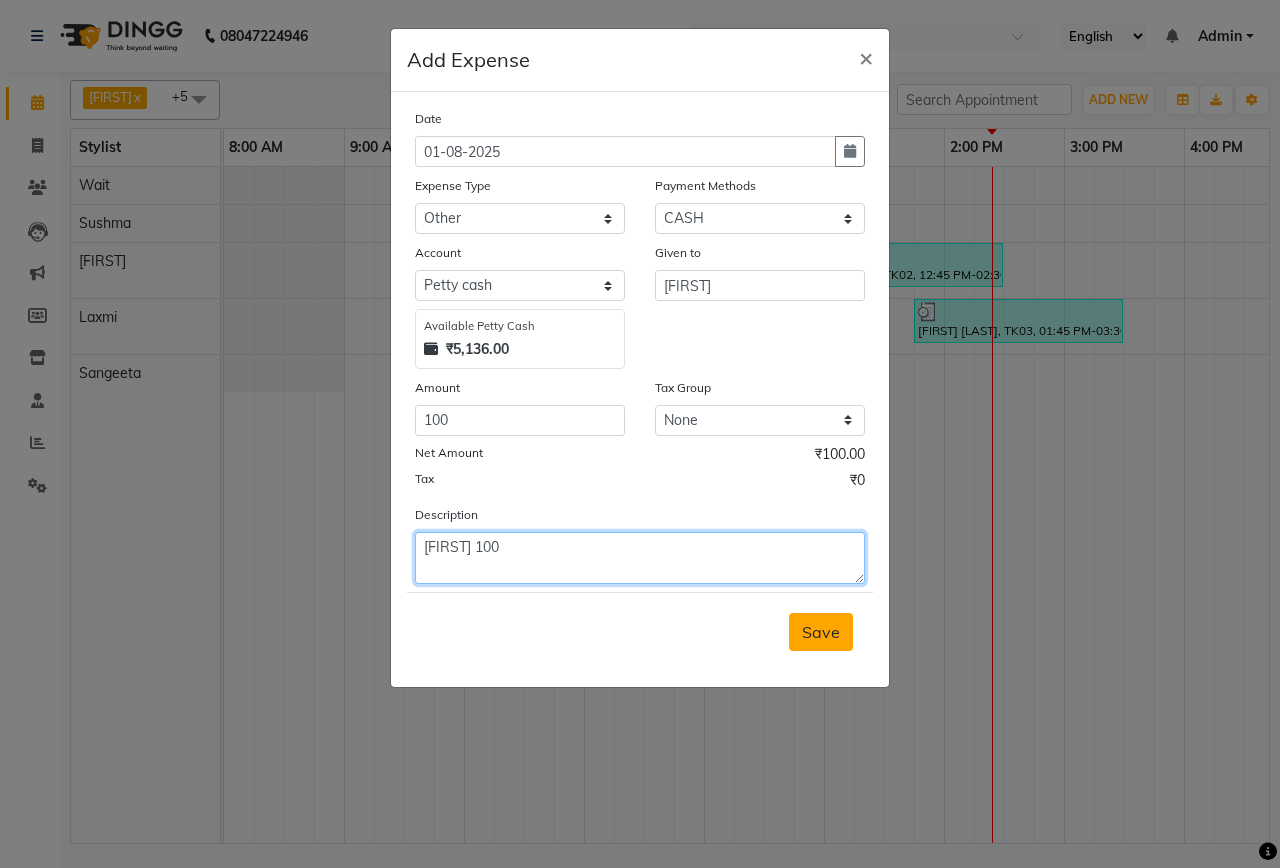 type on "[FIRST] 100" 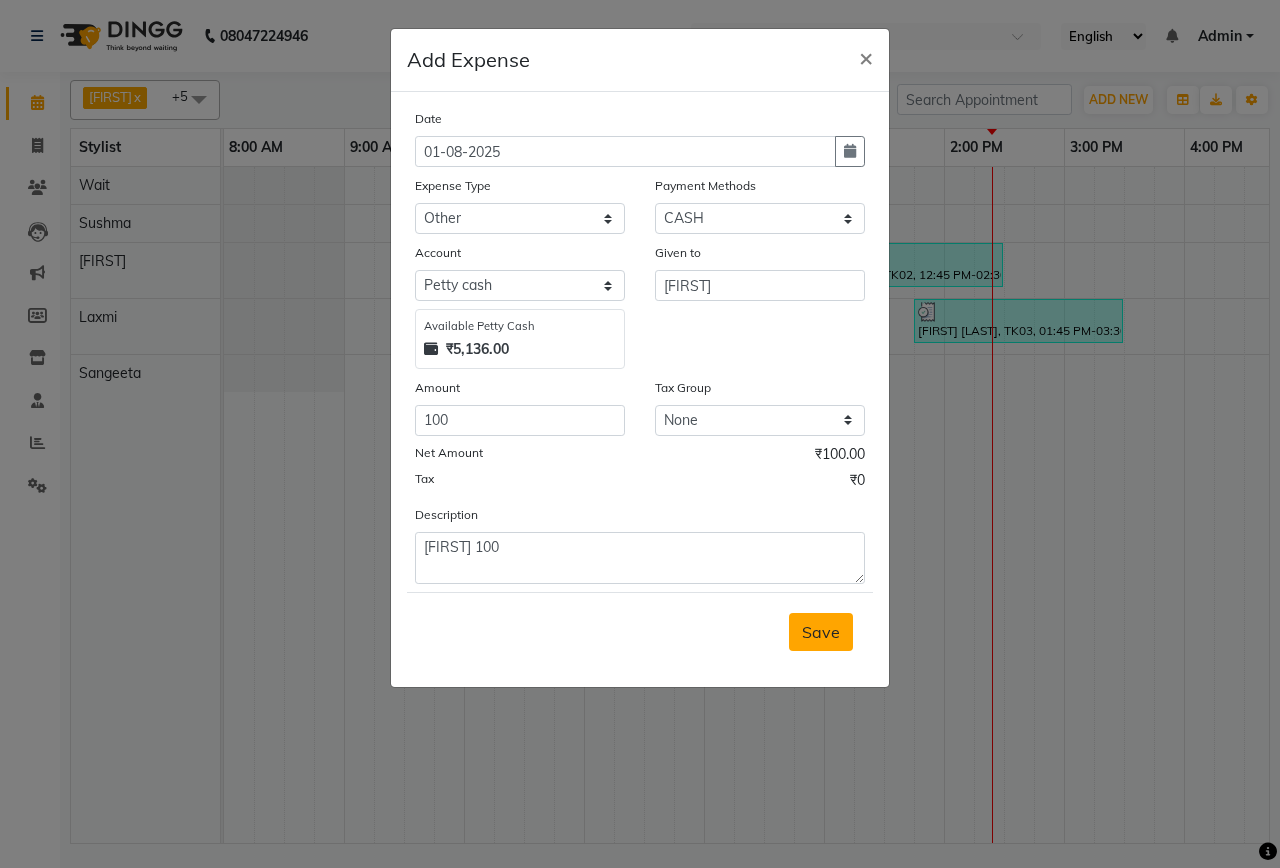 click on "Save" at bounding box center [821, 632] 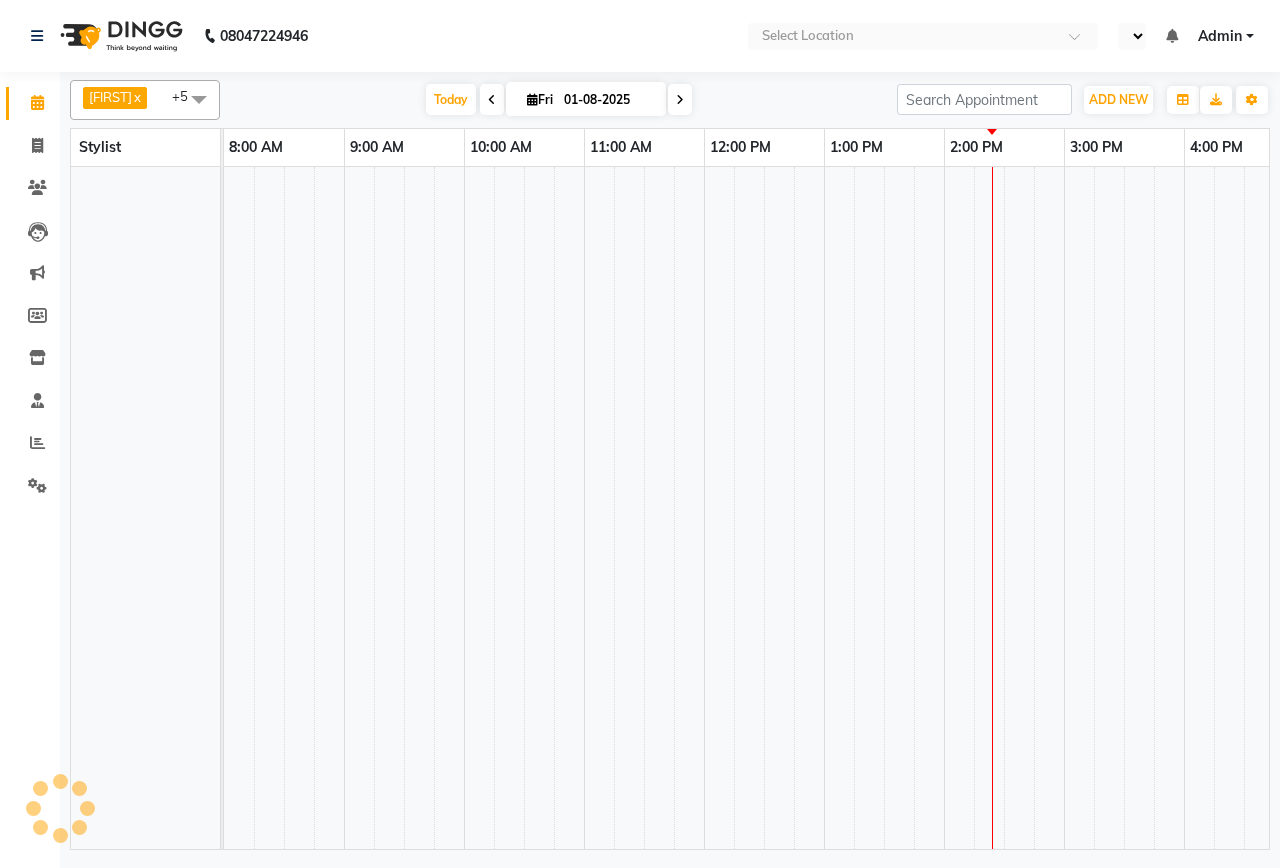 scroll, scrollTop: 0, scrollLeft: 0, axis: both 